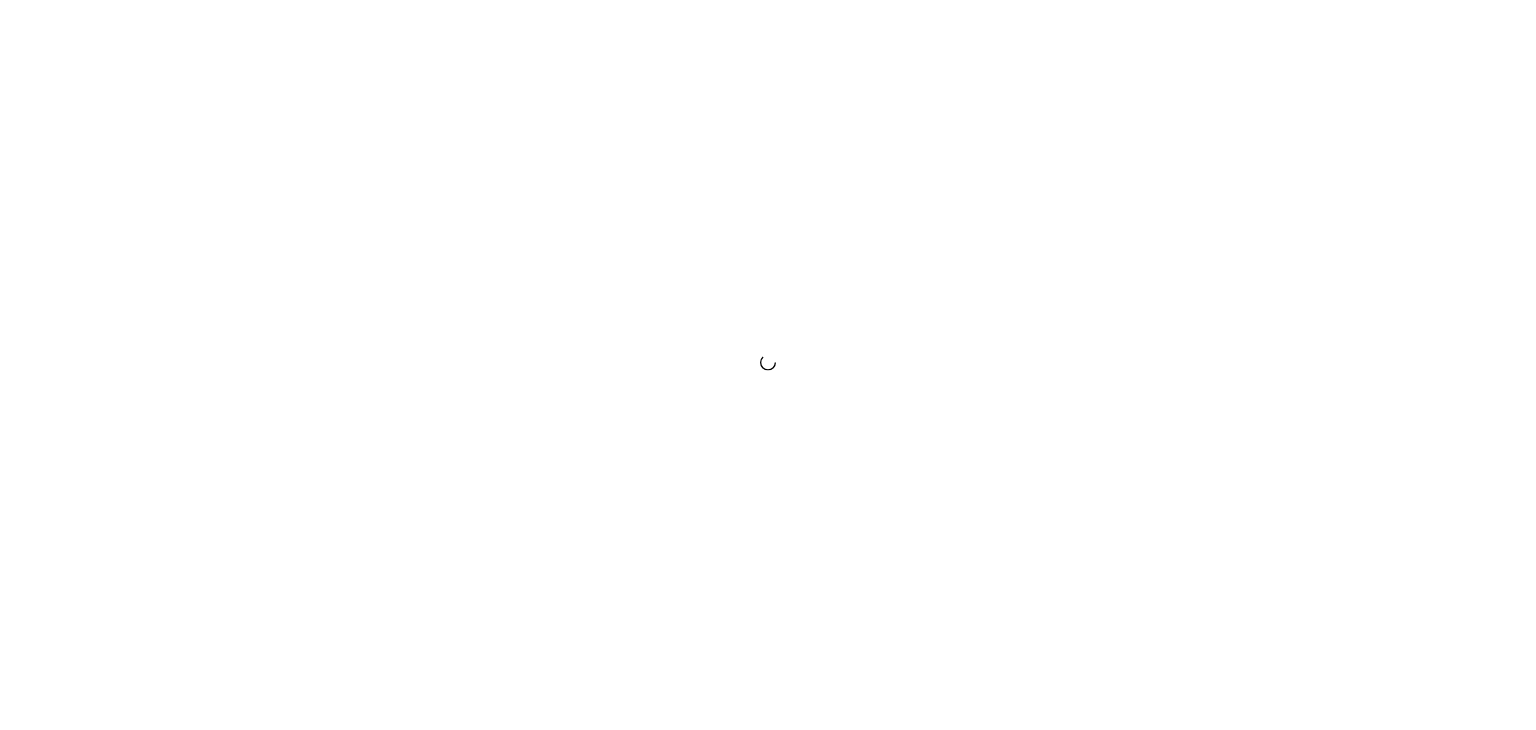 scroll, scrollTop: 0, scrollLeft: 0, axis: both 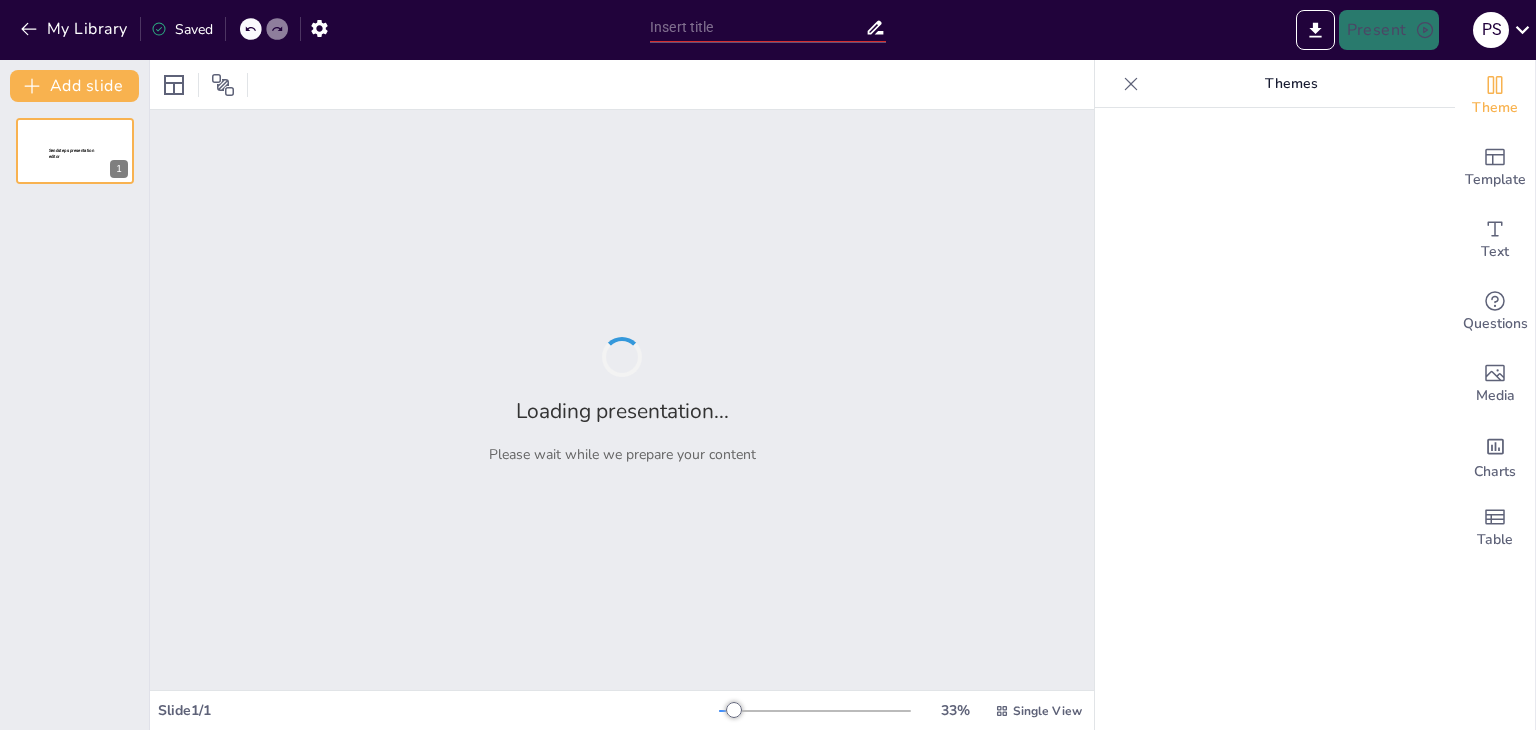 type on "New Sendsteps" 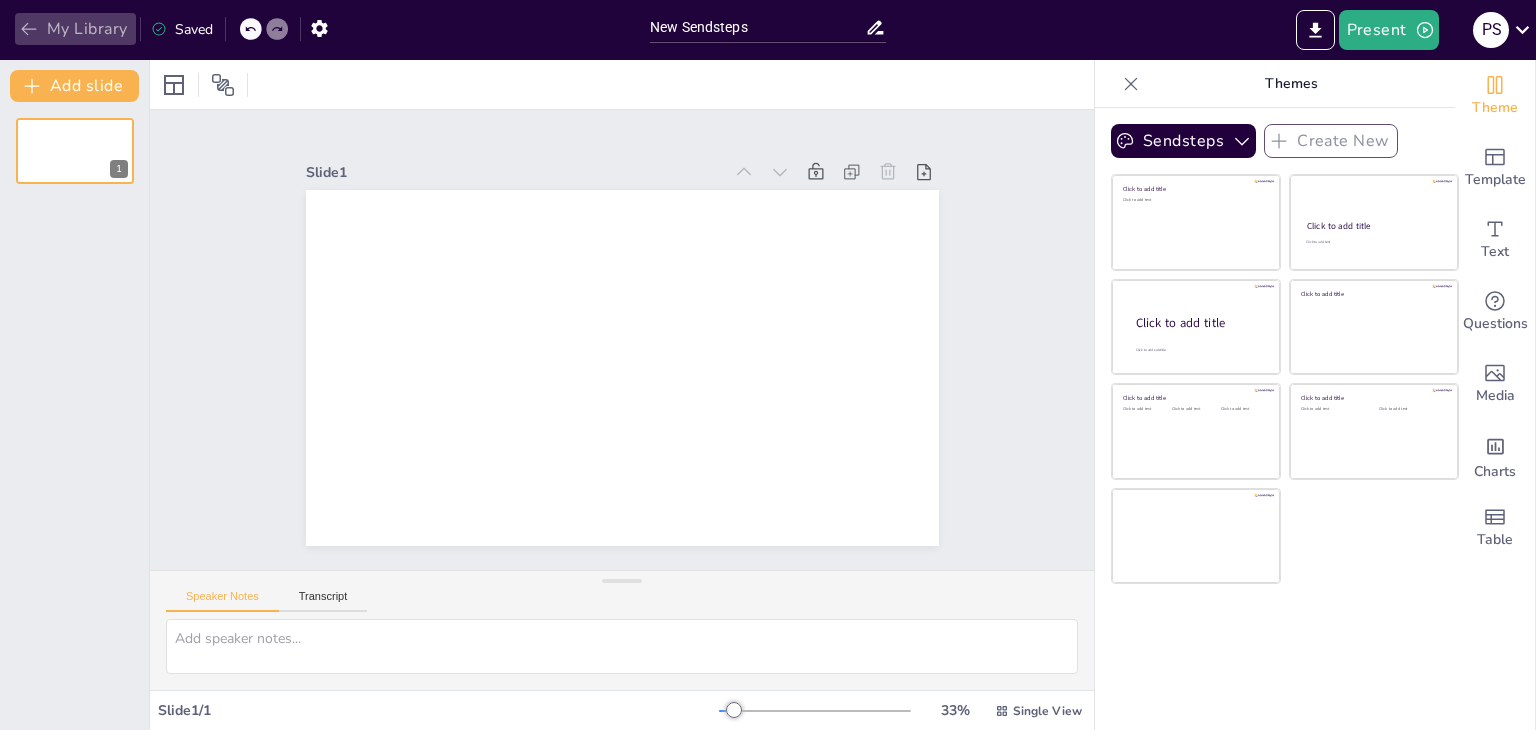 click 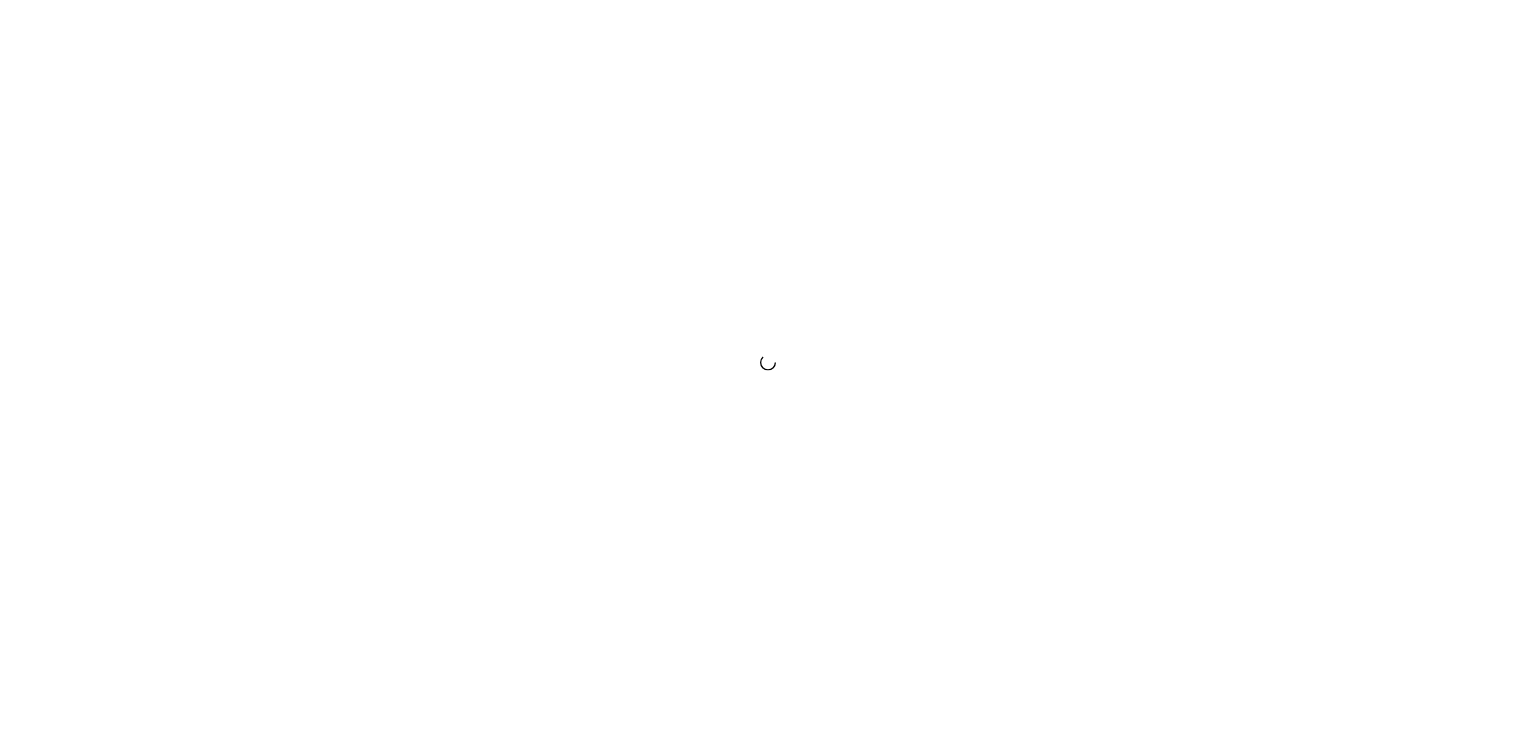 scroll, scrollTop: 0, scrollLeft: 0, axis: both 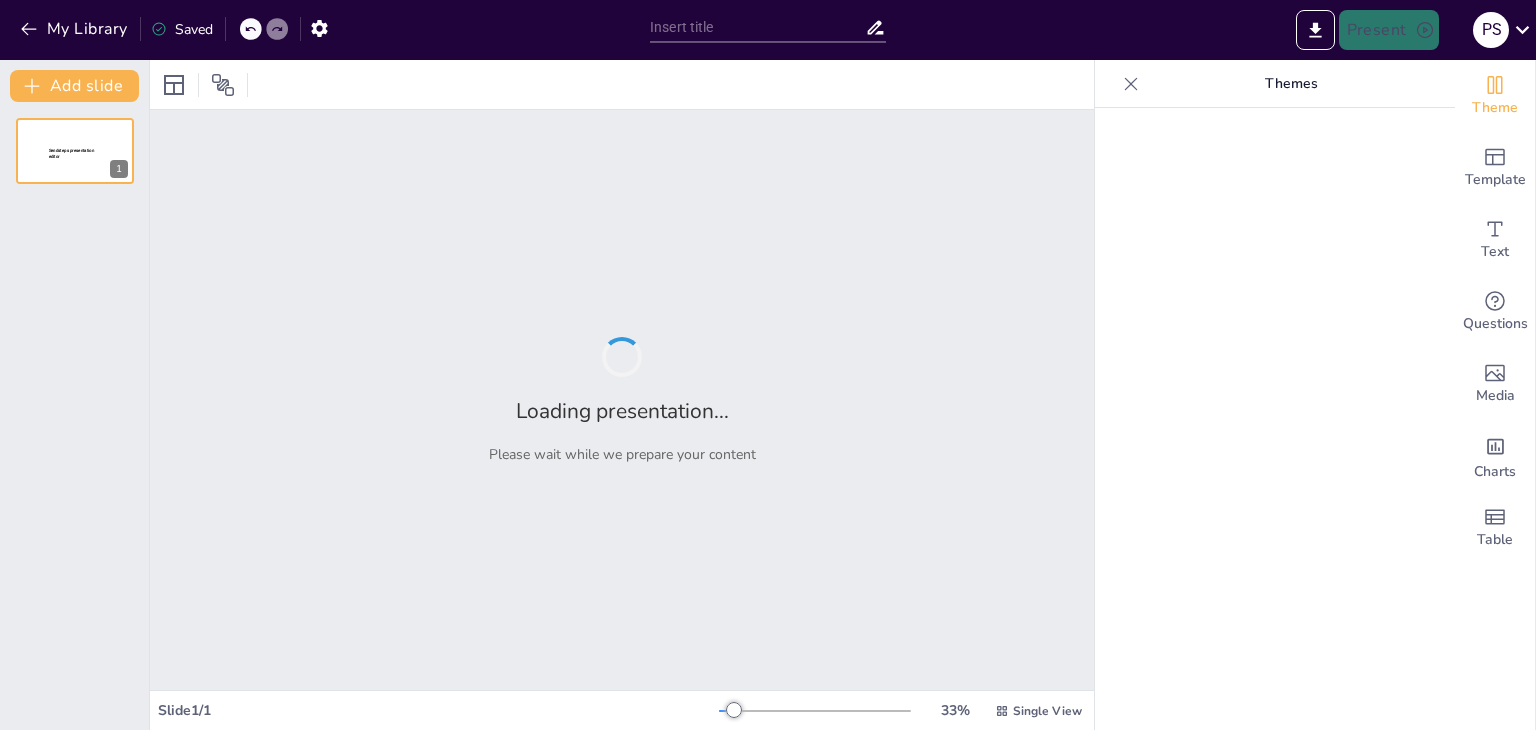 type on "New Sendsteps" 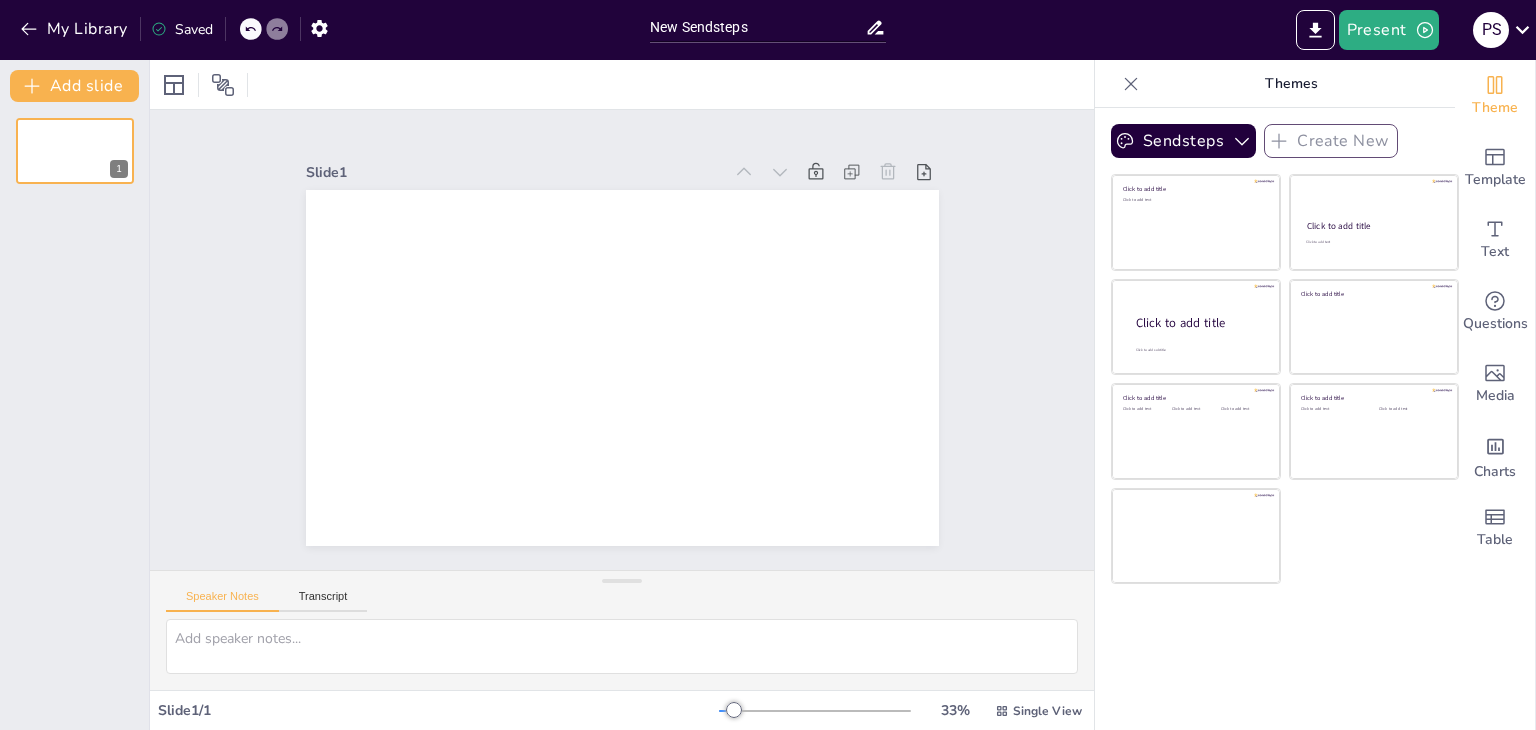click on "My Library Saved" at bounding box center (169, 28) 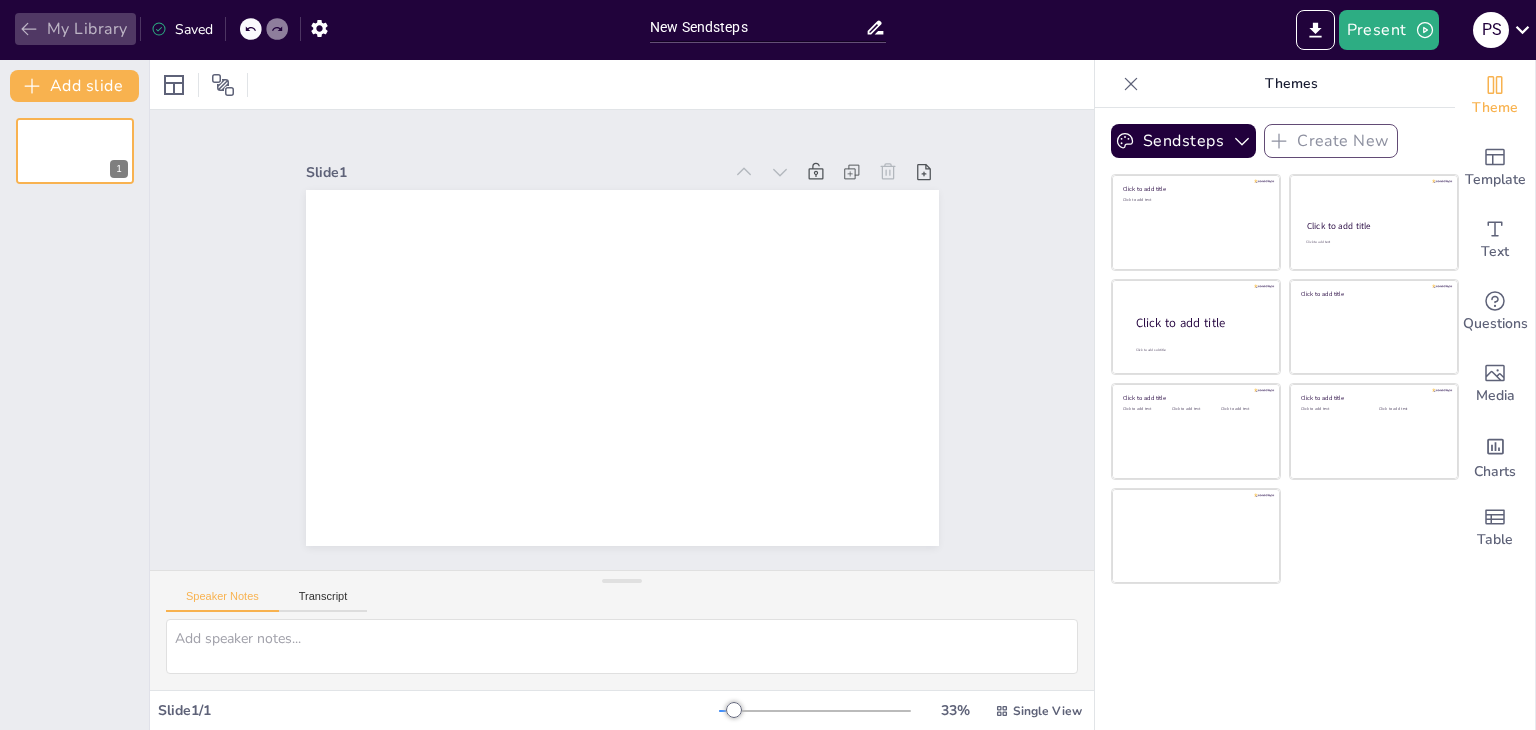 click 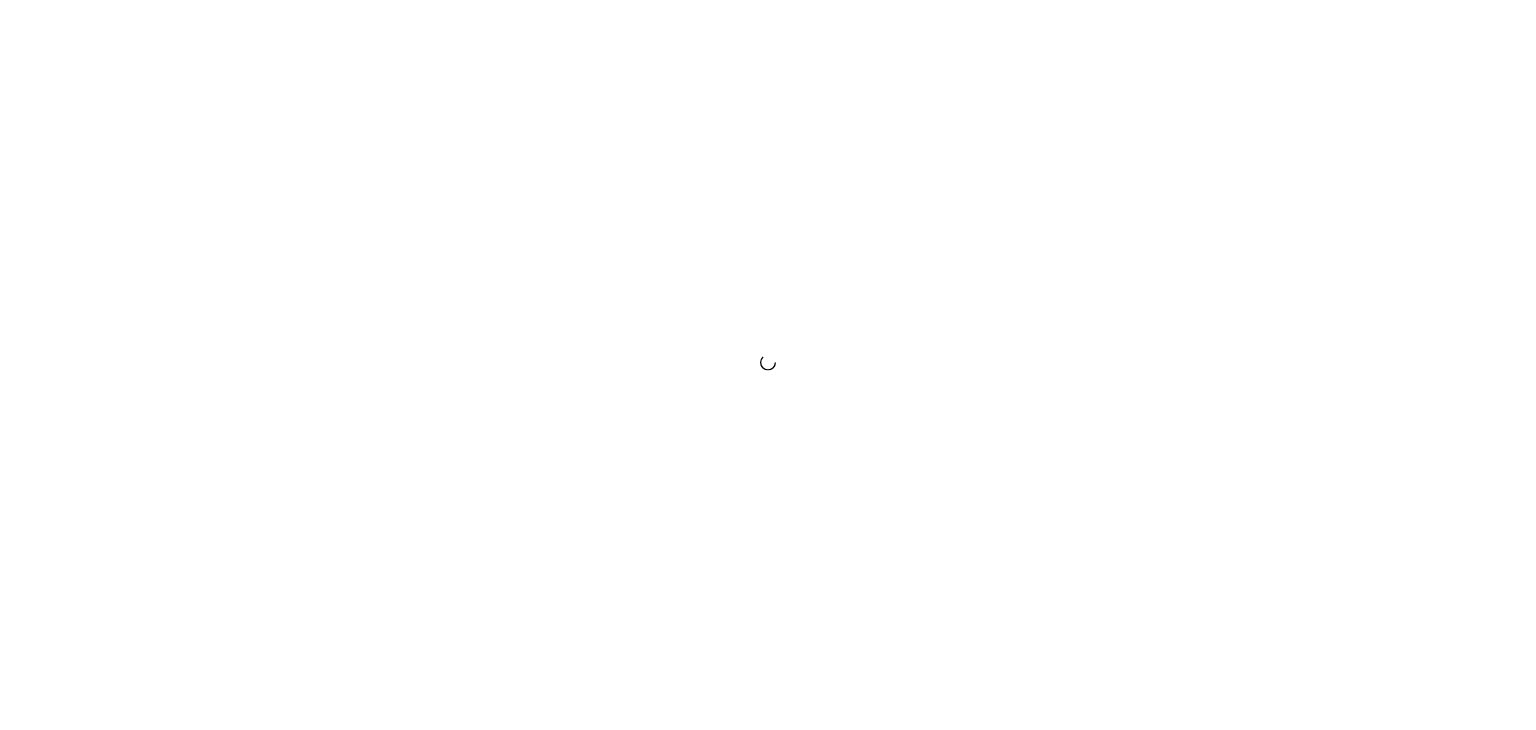 scroll, scrollTop: 0, scrollLeft: 0, axis: both 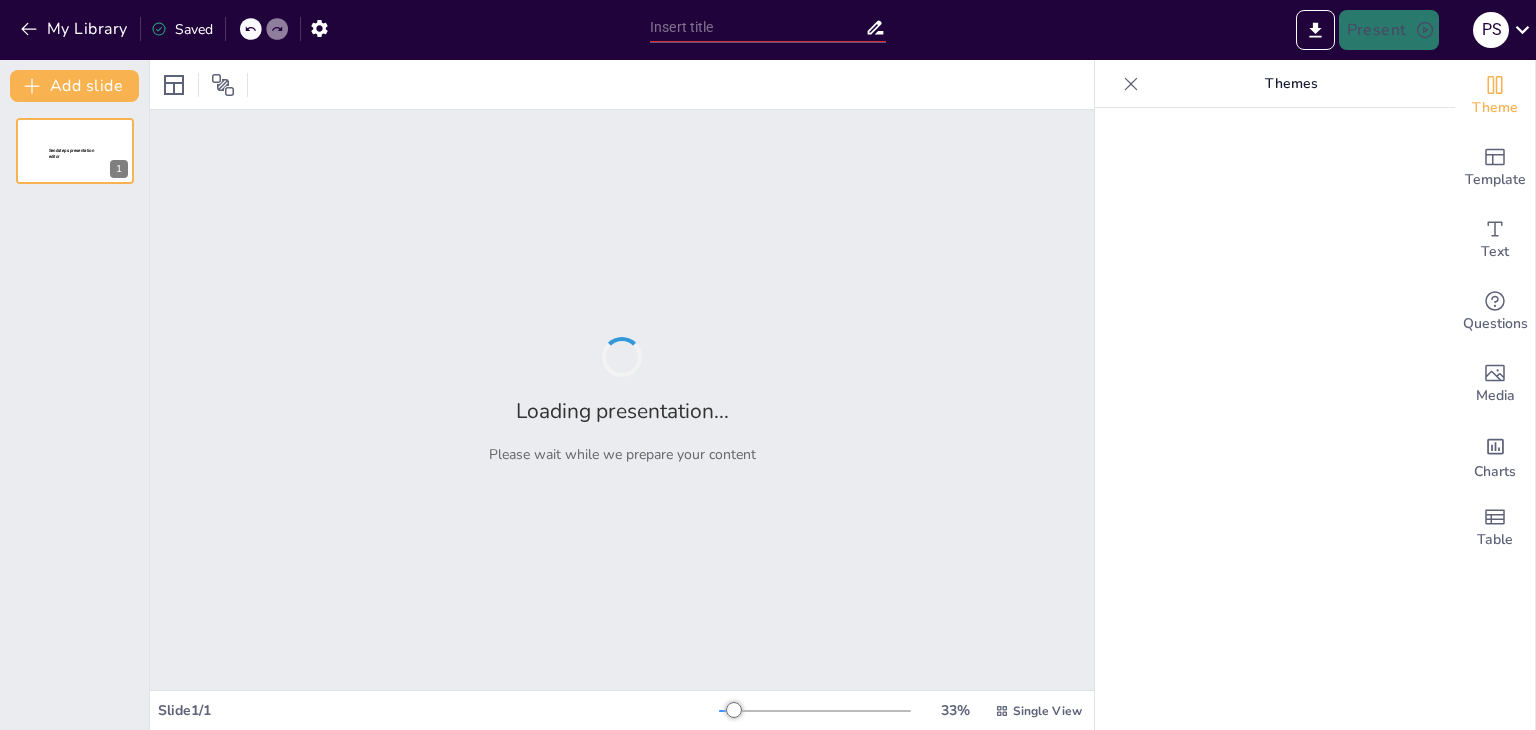 type on "Imported AI-Powered-Teaching-and-Learning-Transforming-Education-Today.pptx" 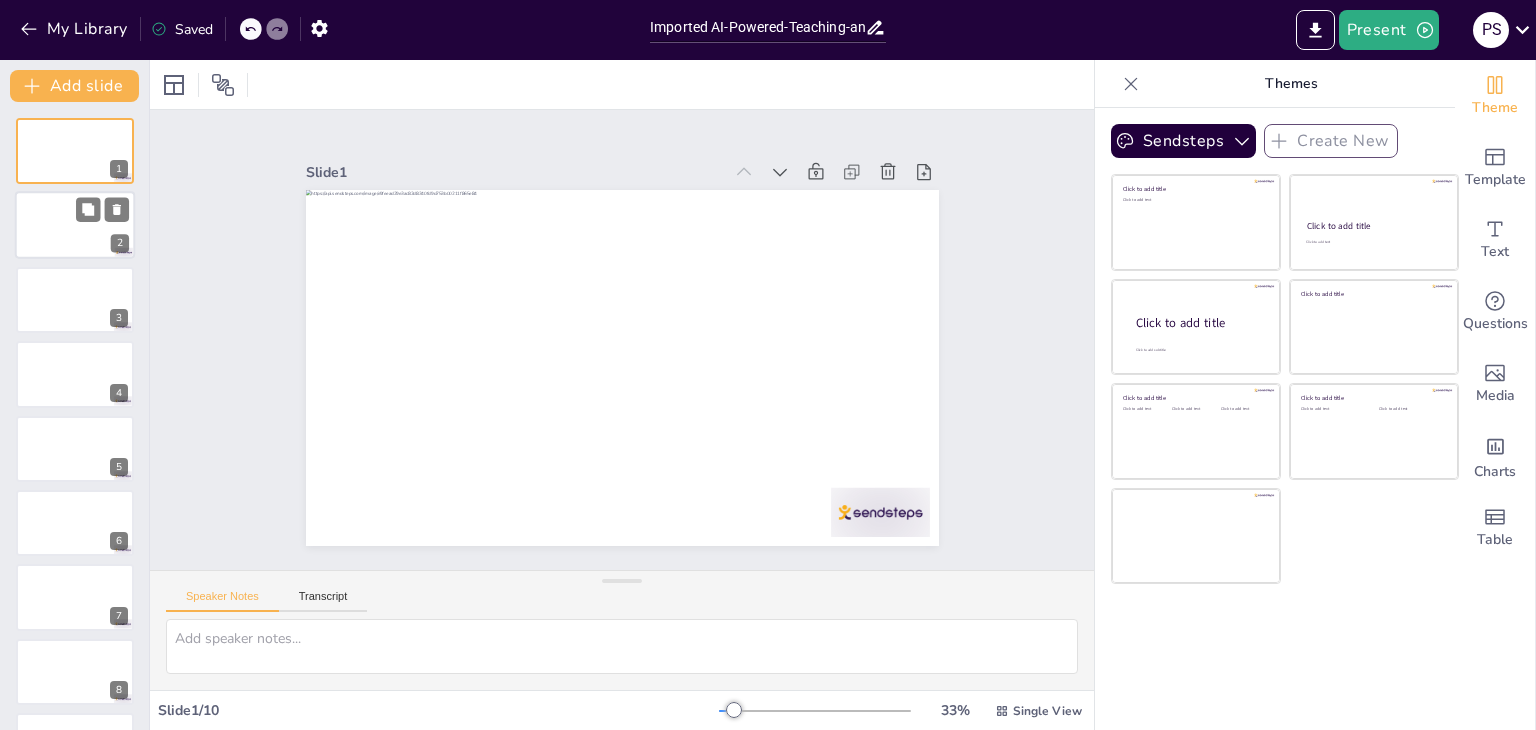 click at bounding box center (75, 226) 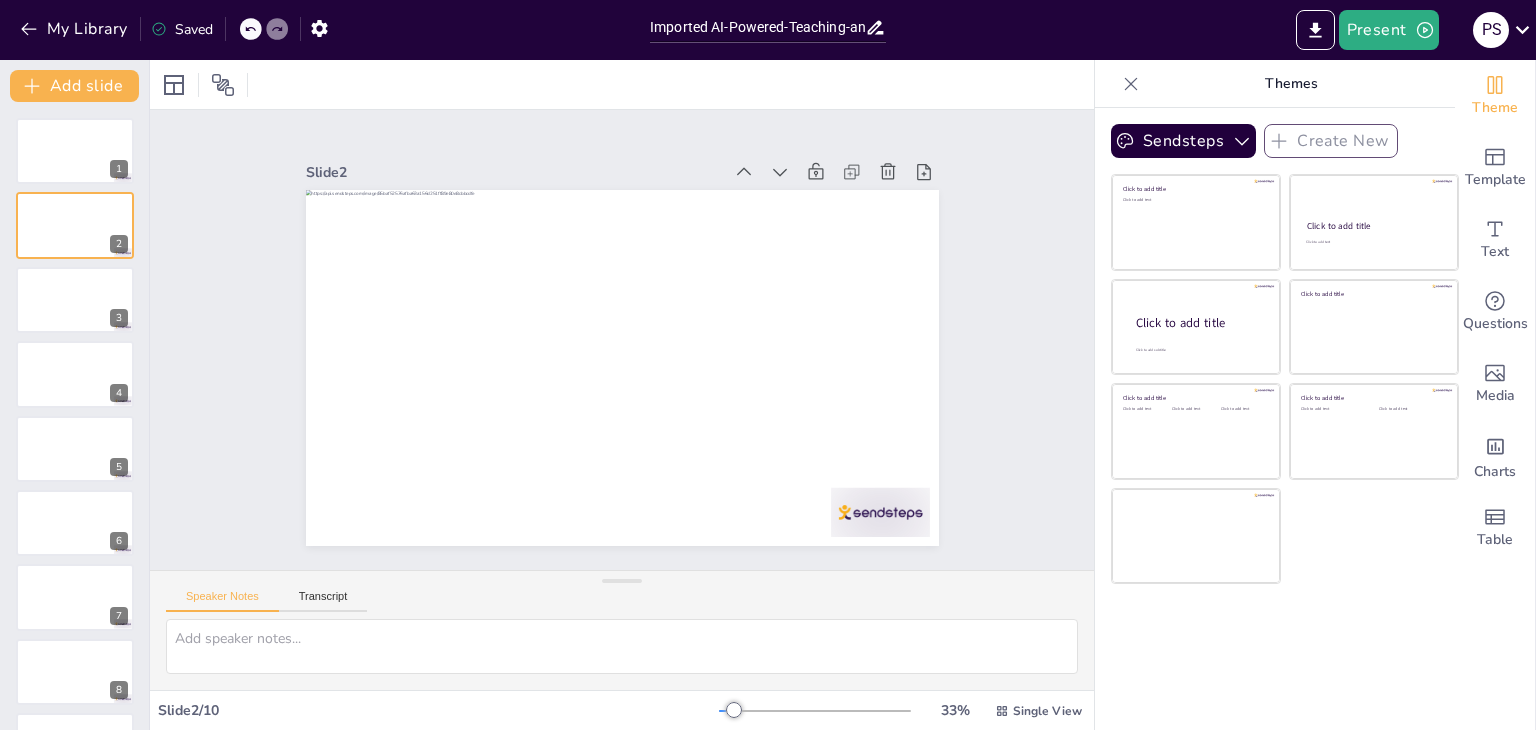 click on "1 2 3 4 5 6 7 8 9 10" at bounding box center [74, 486] 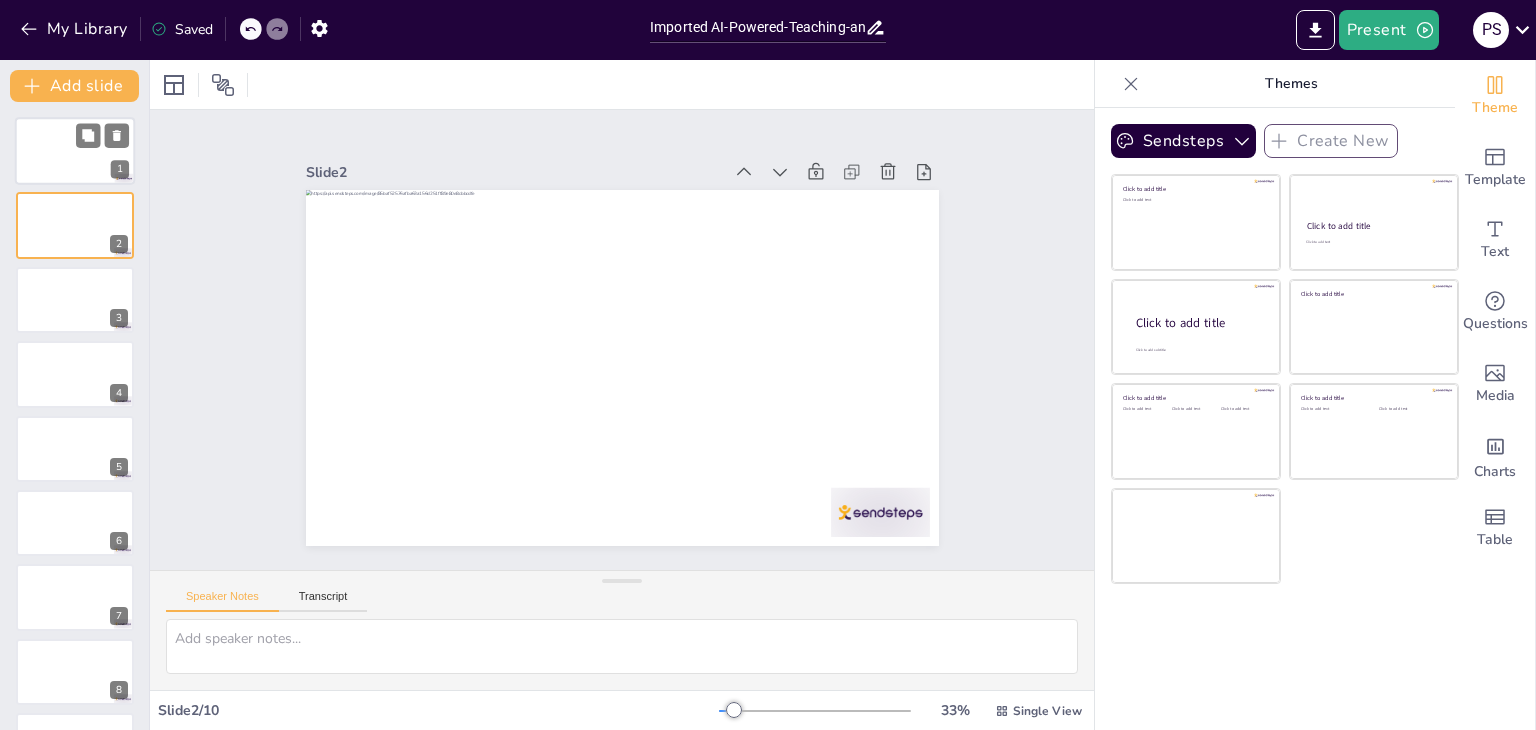 click at bounding box center (75, 151) 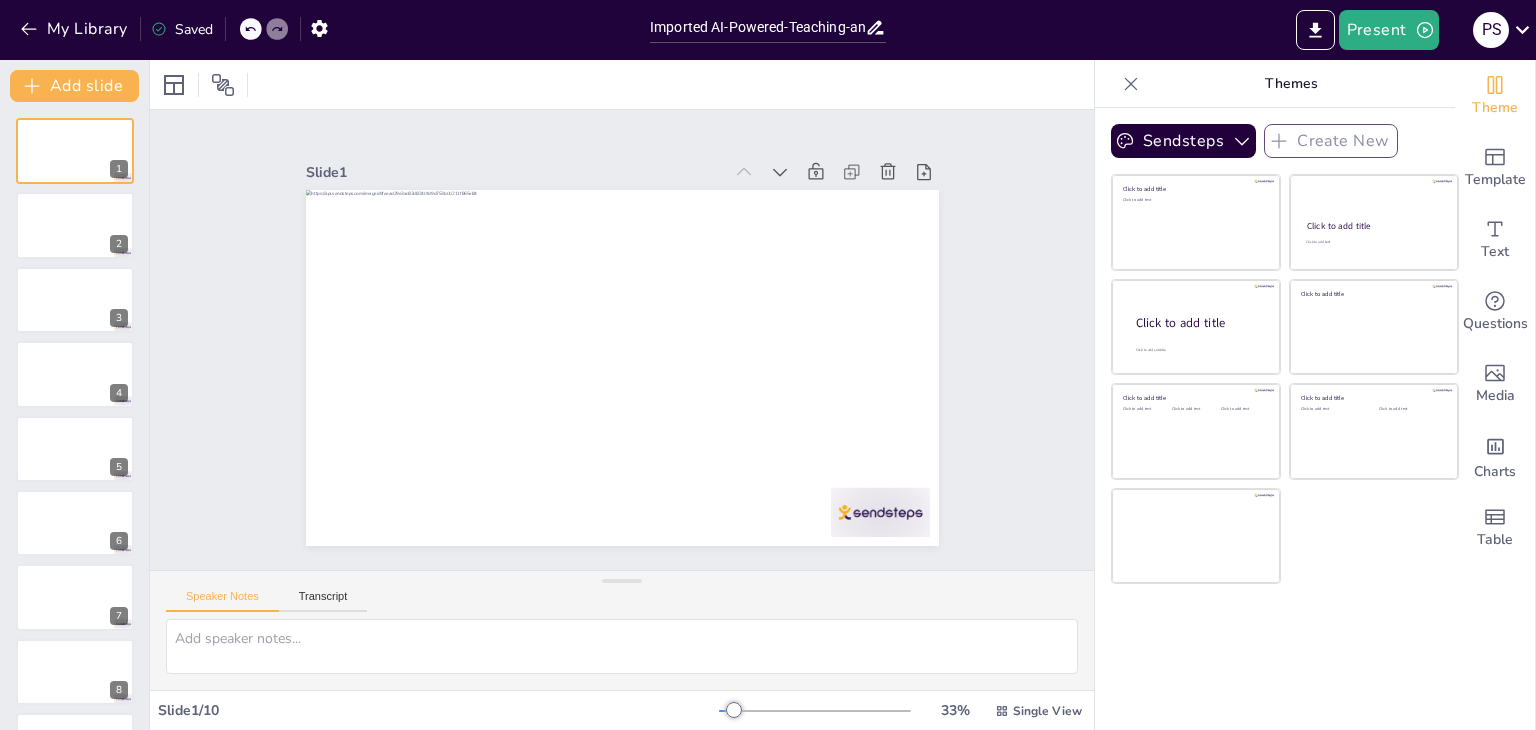click on "1 2 3 4 5 6 7 8 9 10" at bounding box center (74, 486) 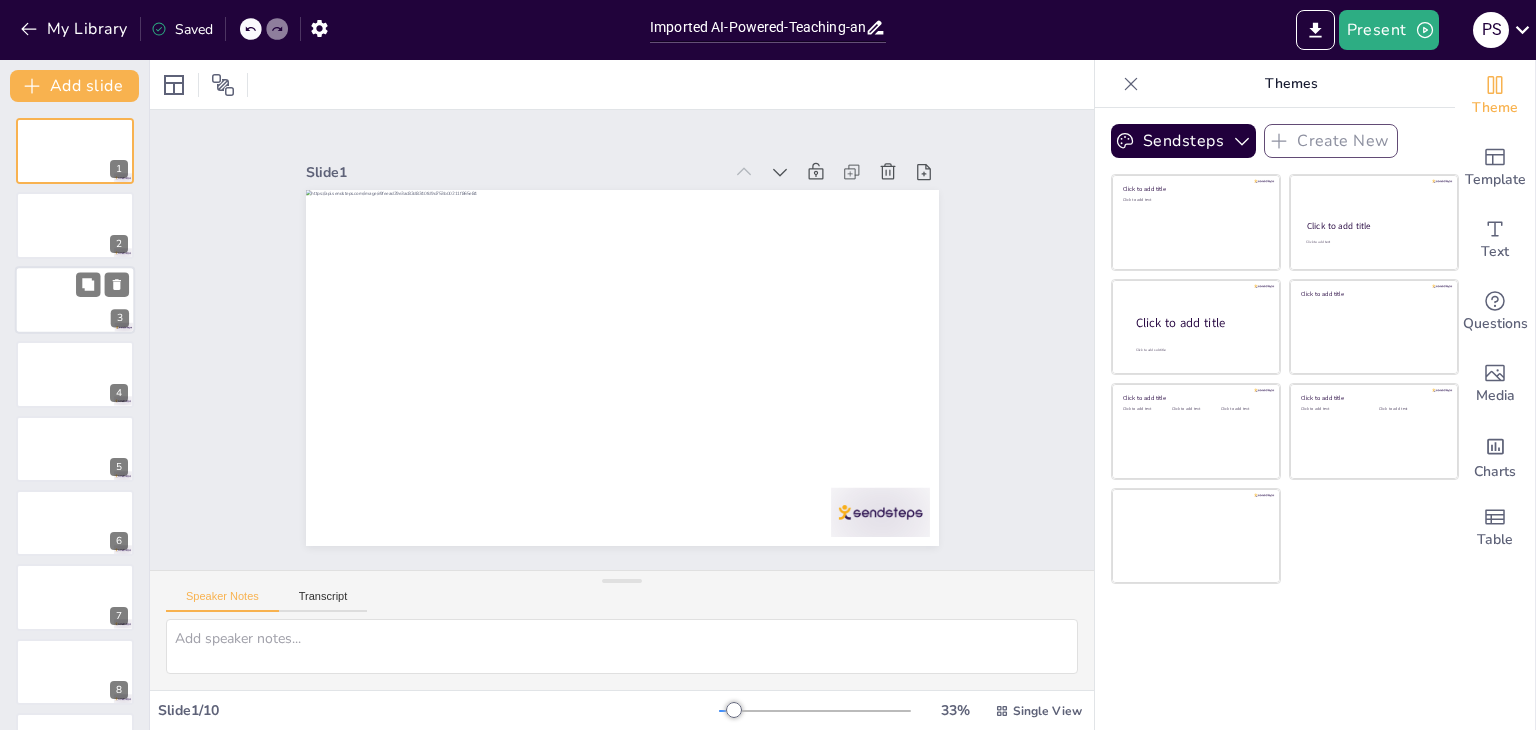 click at bounding box center [75, 300] 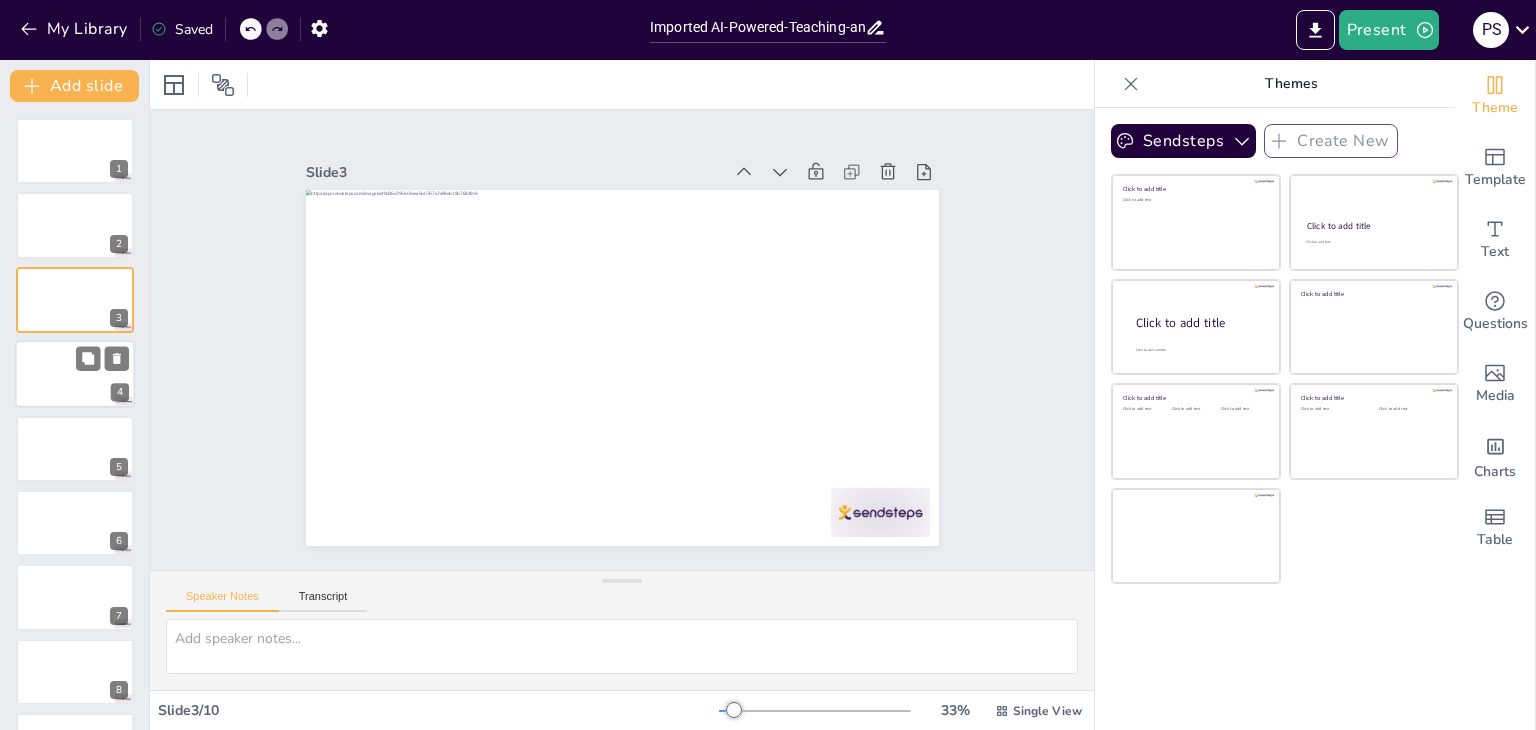 click at bounding box center [75, 374] 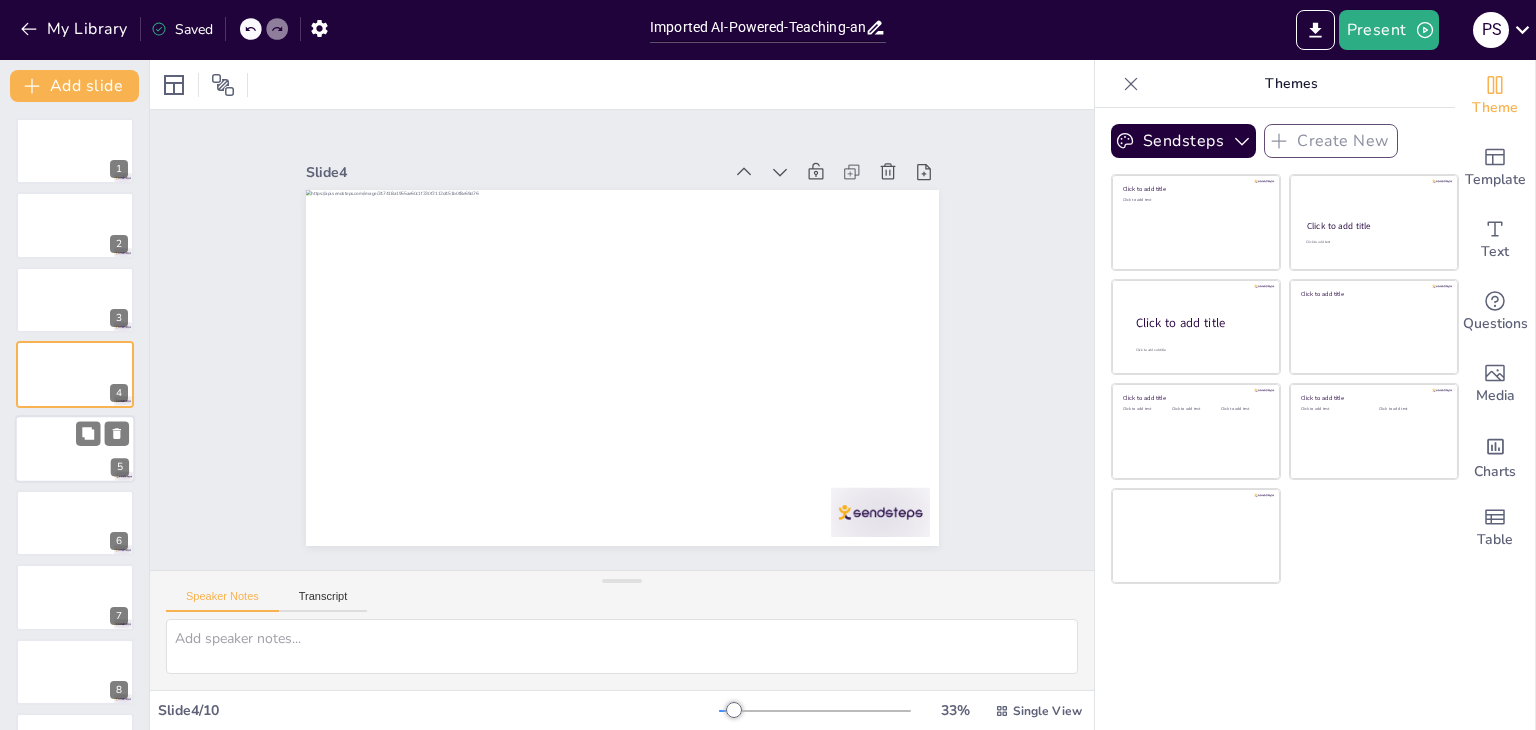 click at bounding box center [75, 449] 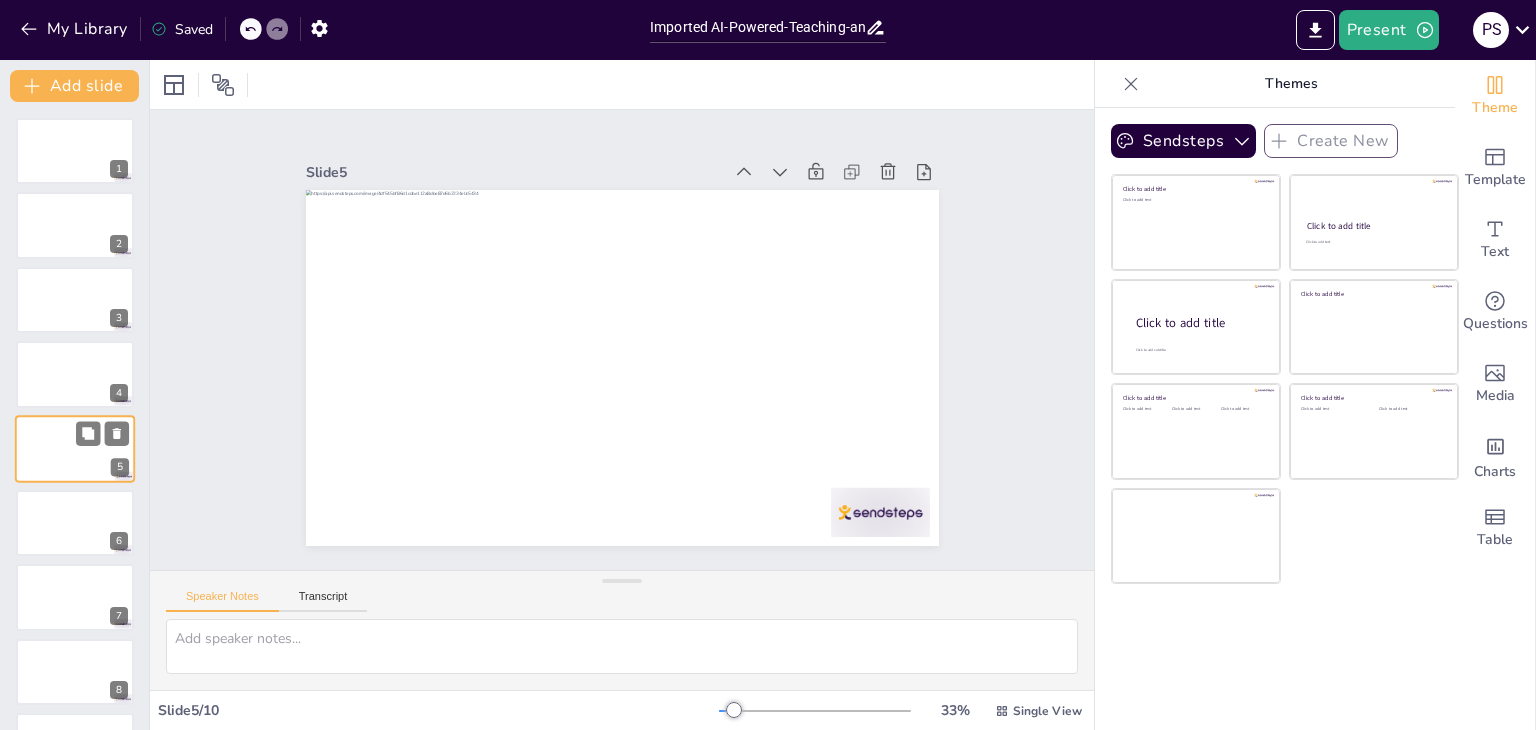 scroll, scrollTop: 32, scrollLeft: 0, axis: vertical 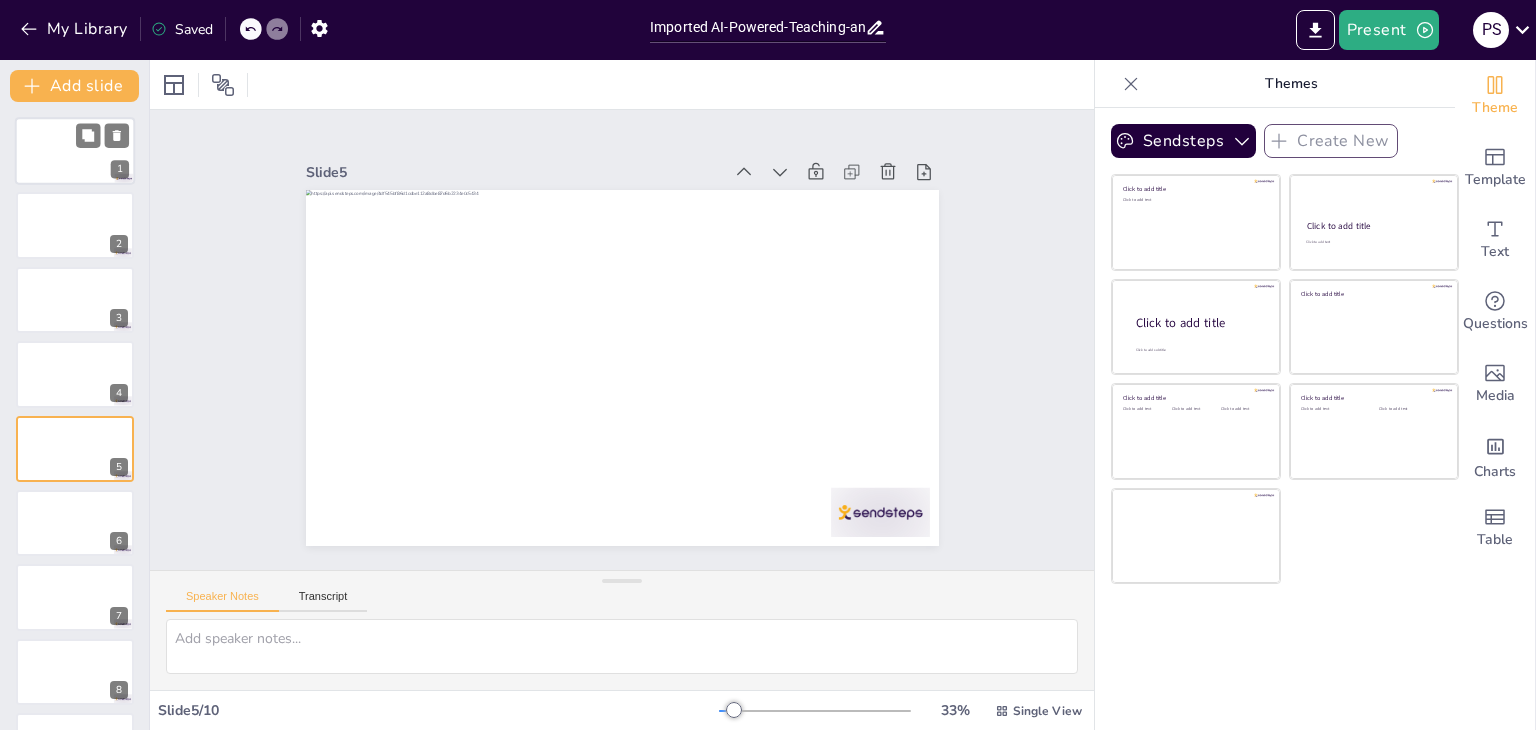click at bounding box center (75, 151) 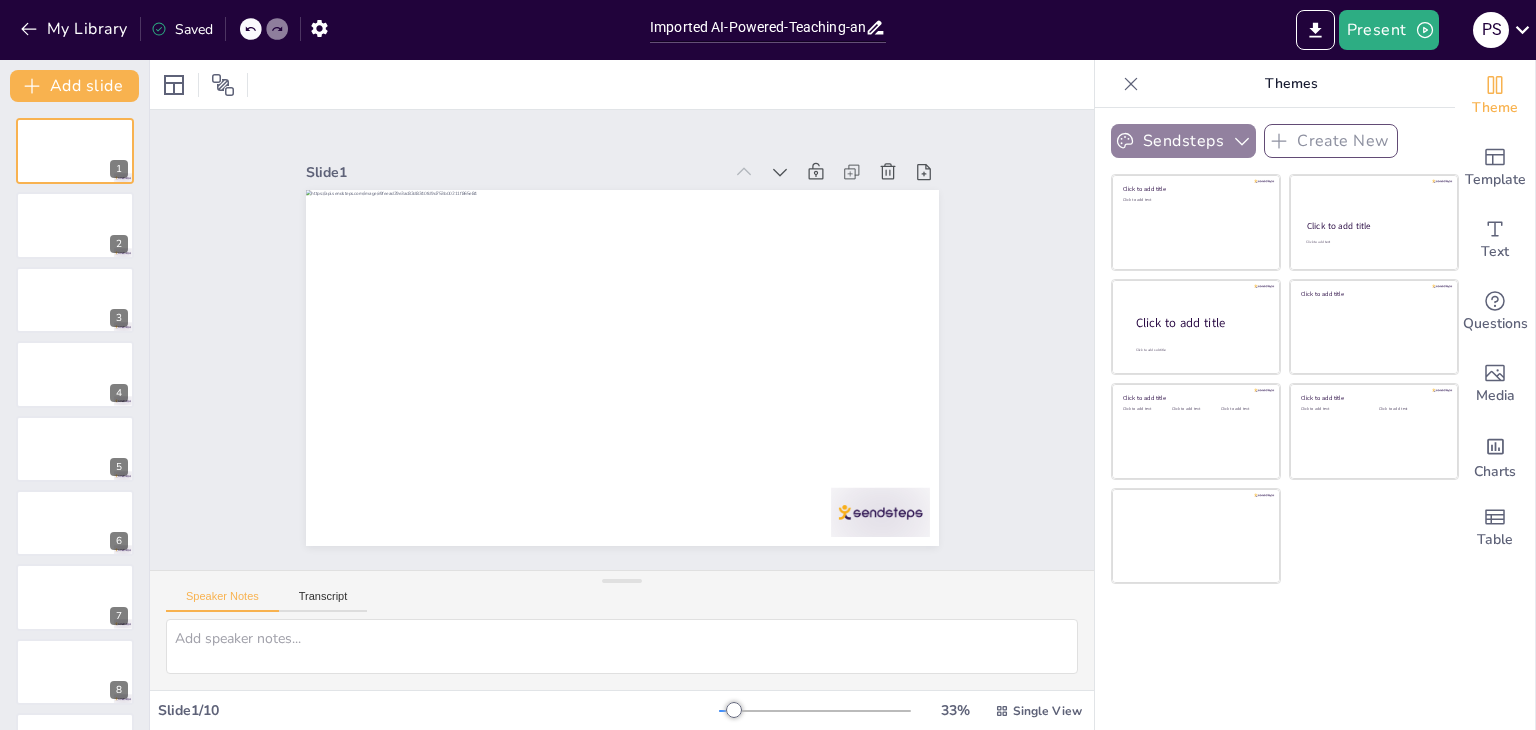 click 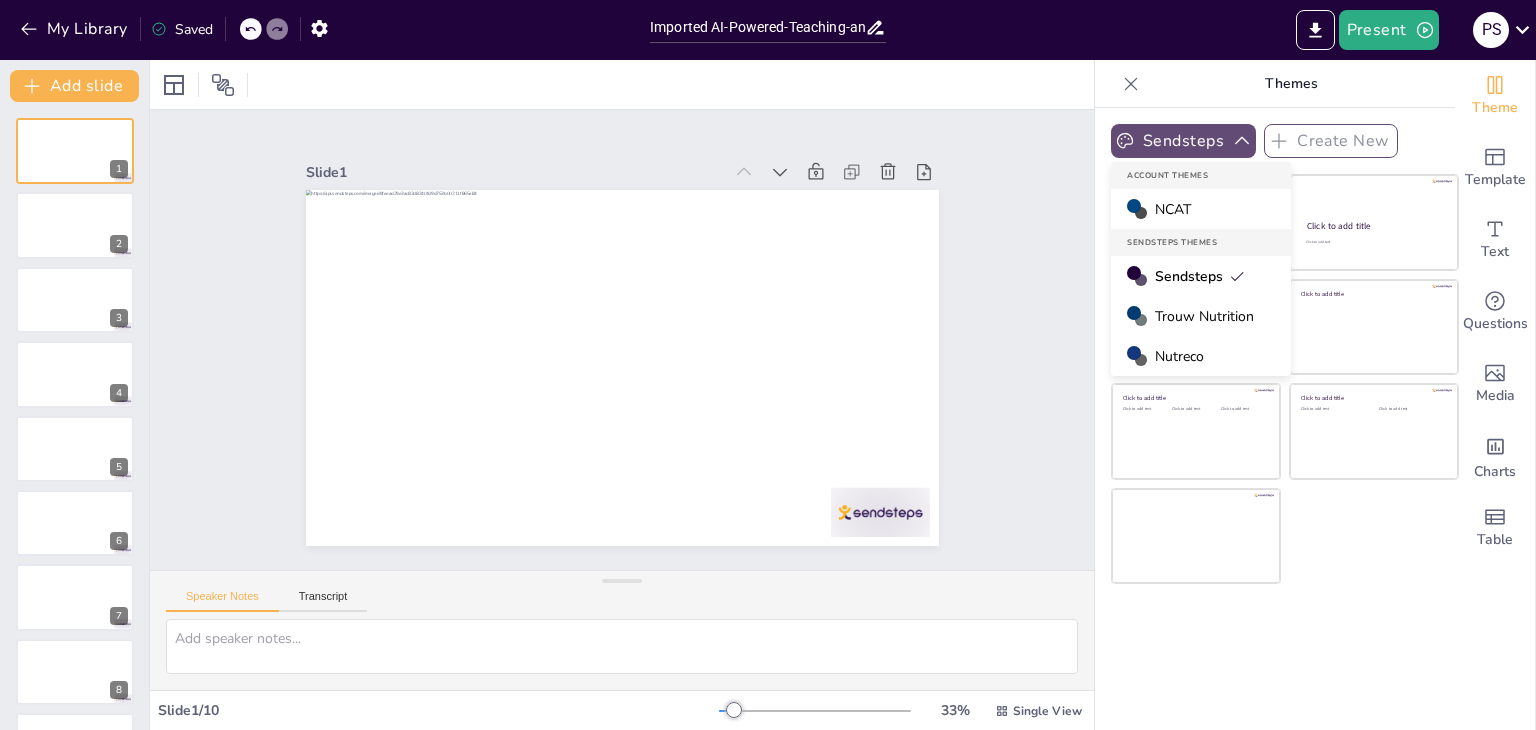 click on "Trouw Nutrition" at bounding box center [1204, 316] 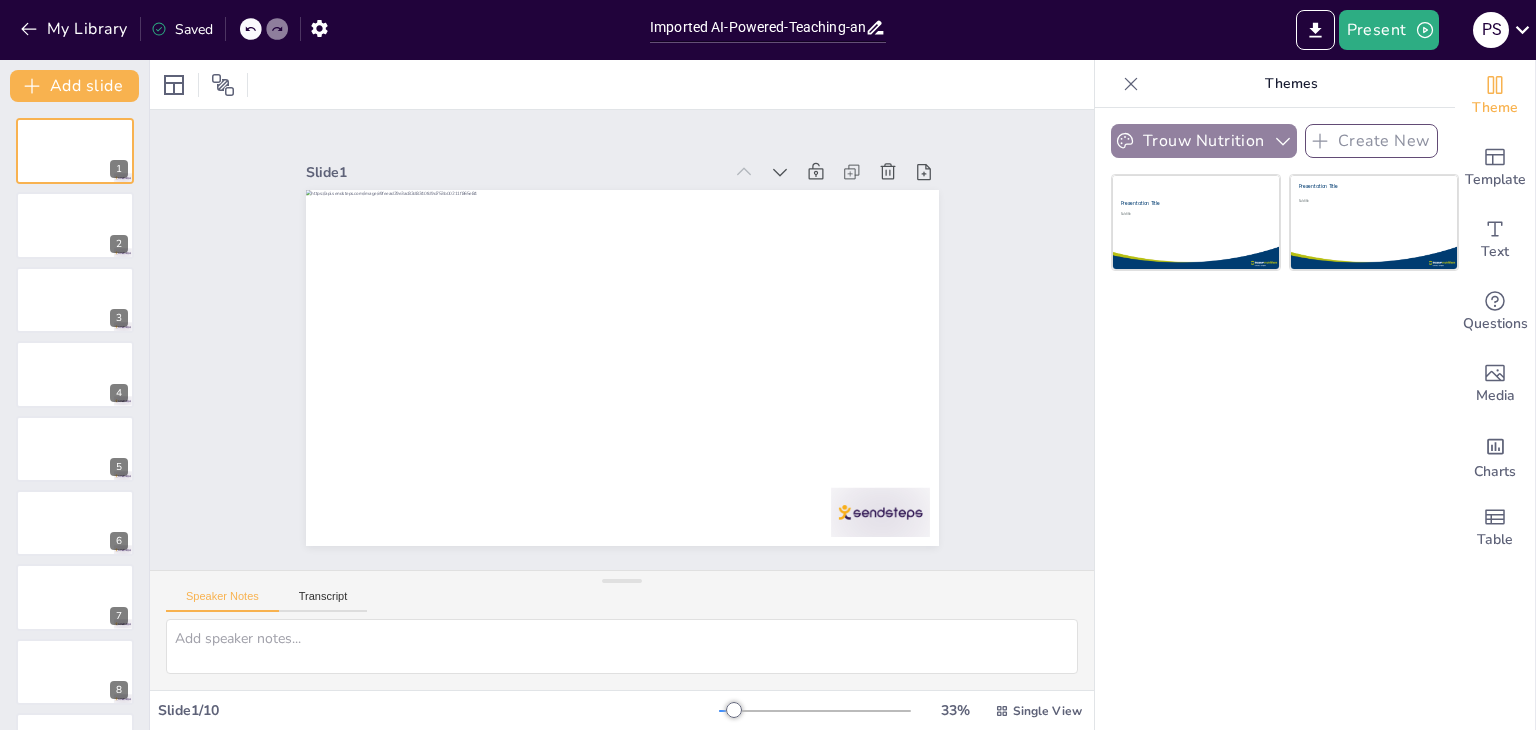 click 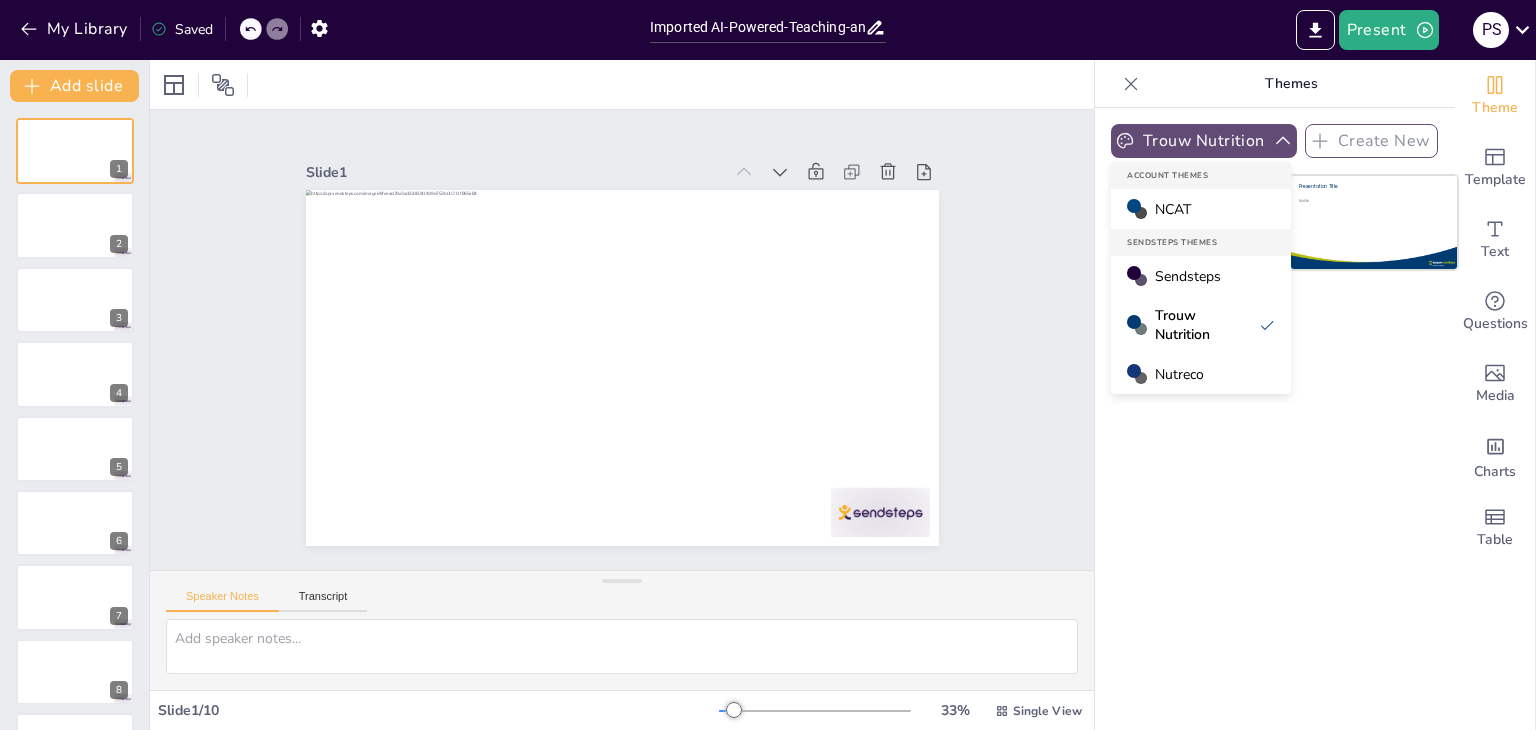 click on "Nutreco" at bounding box center (1201, 374) 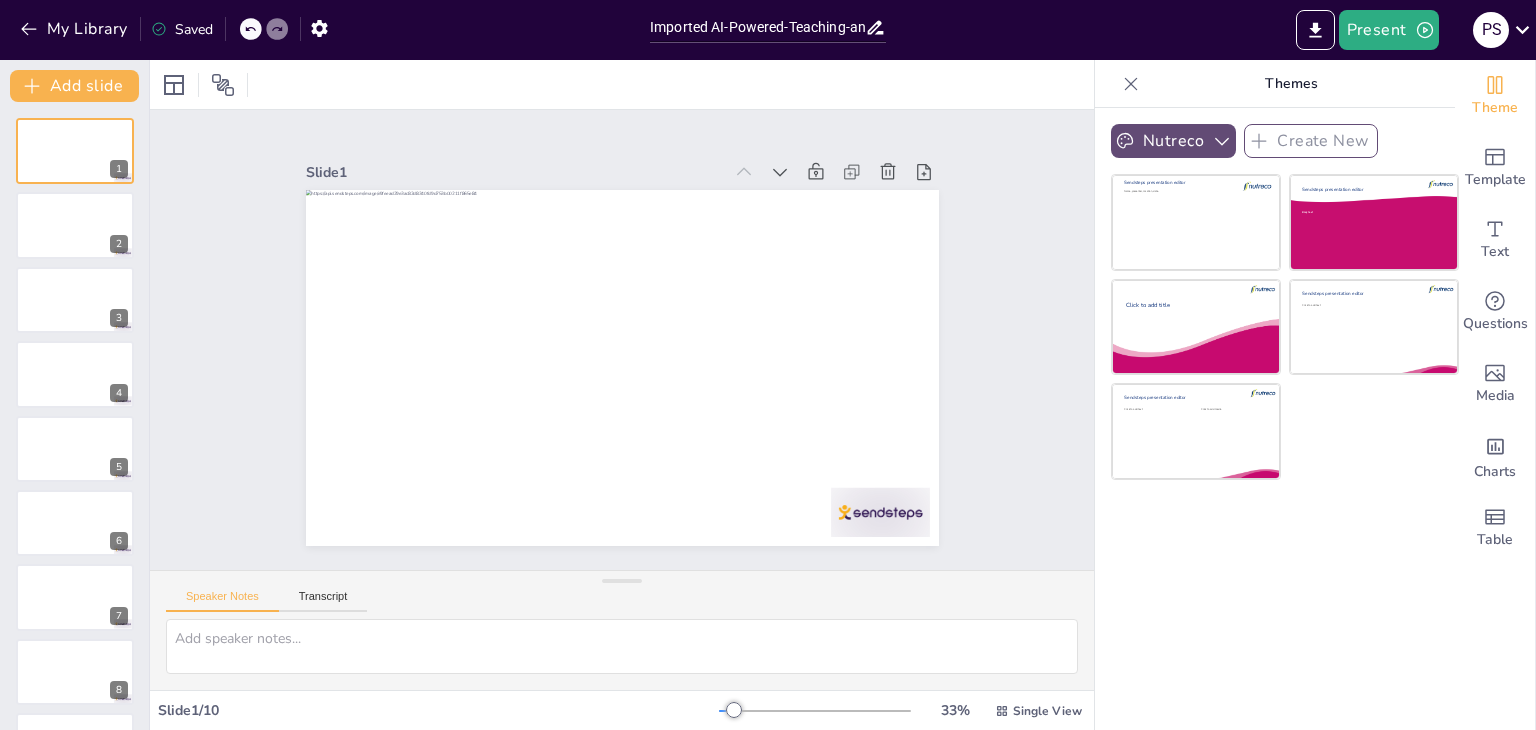 click on "Nutreco" at bounding box center (1173, 141) 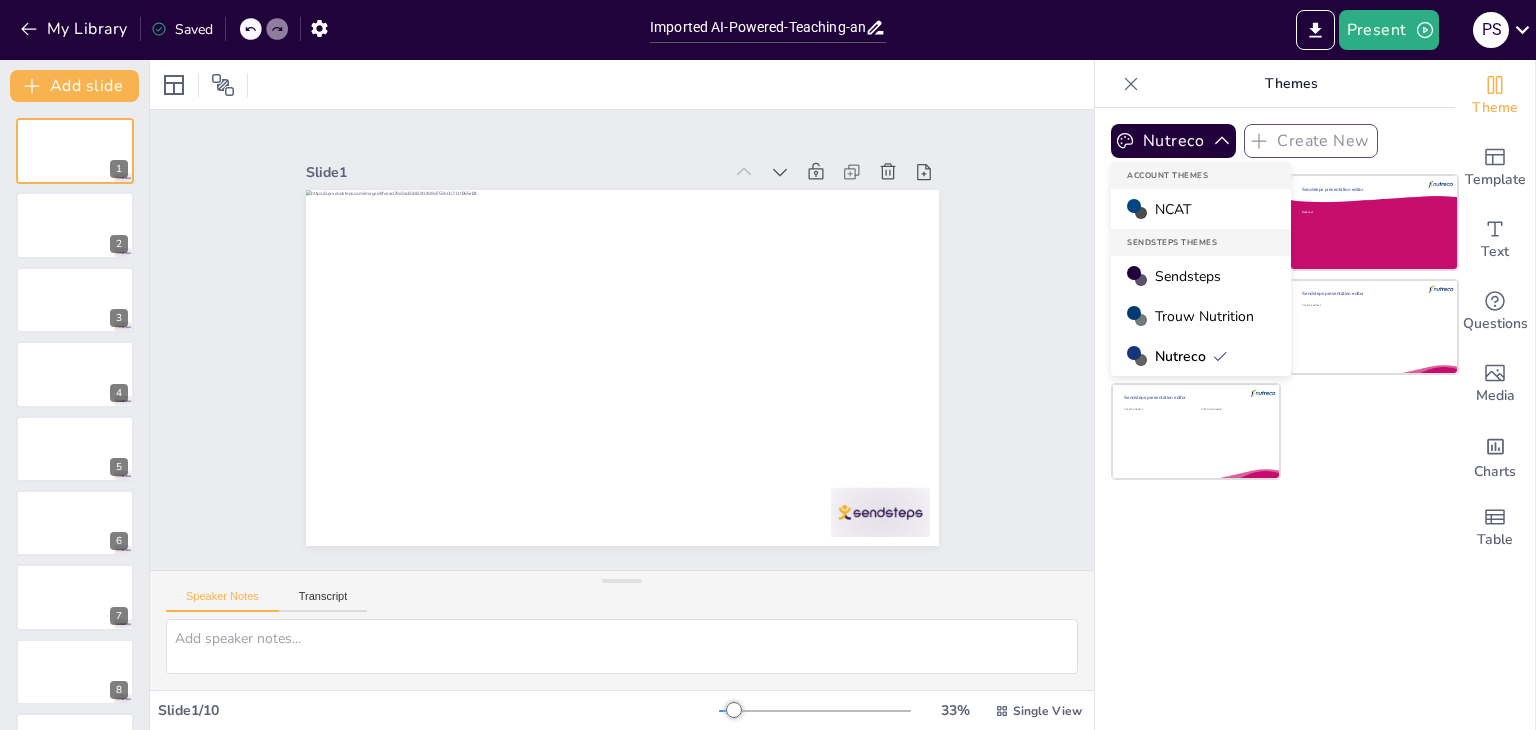 click on "NCAT" at bounding box center (1201, 209) 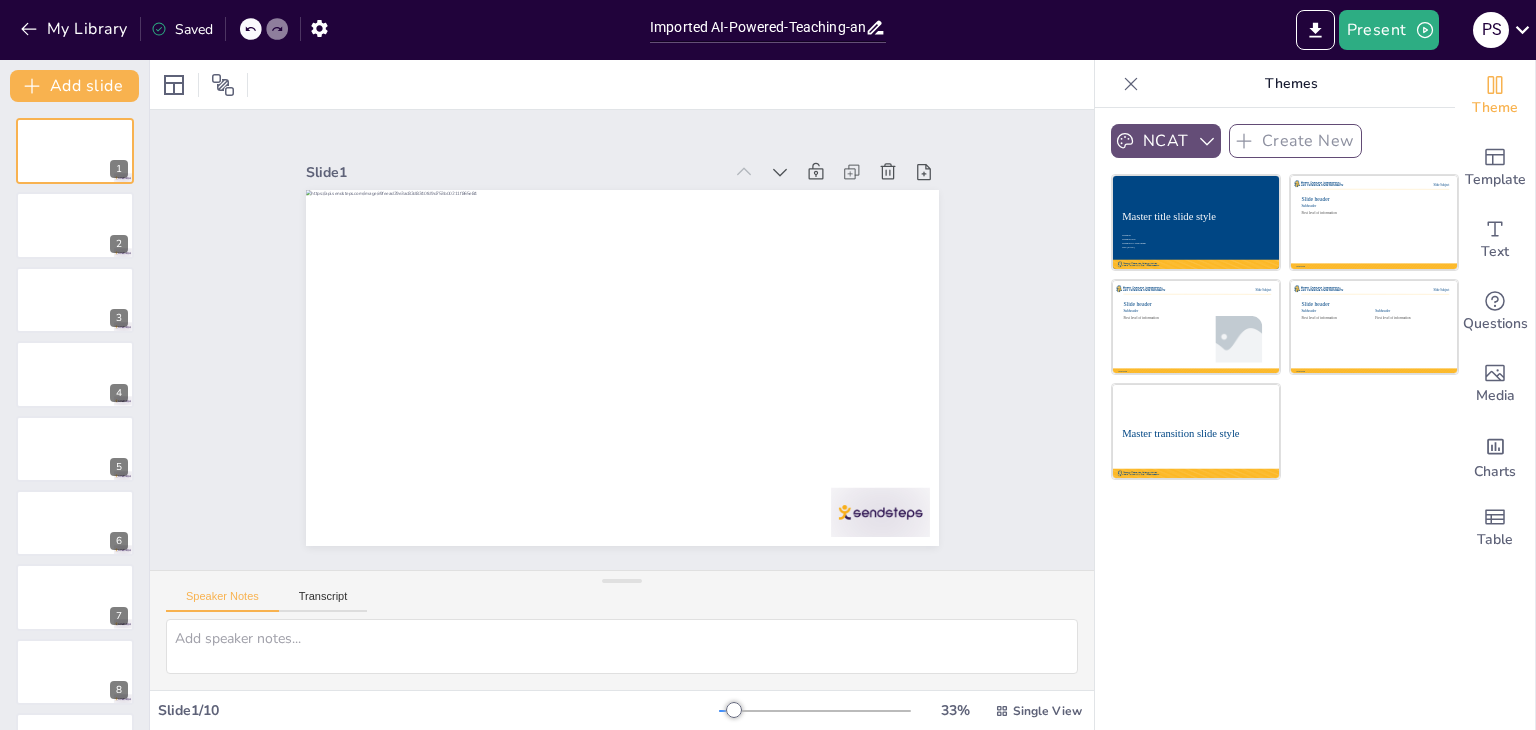 click 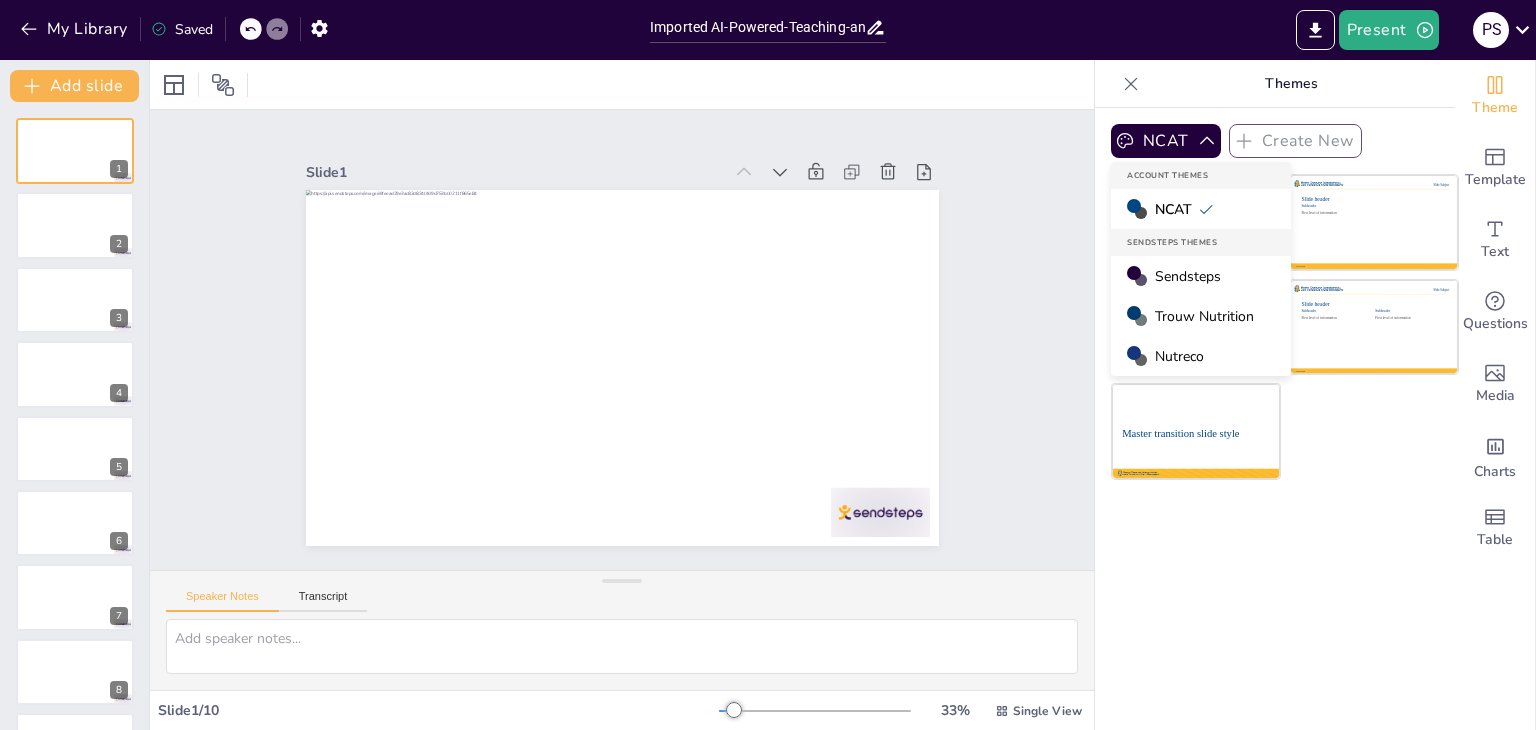 click on "Sendsteps" at bounding box center (1188, 276) 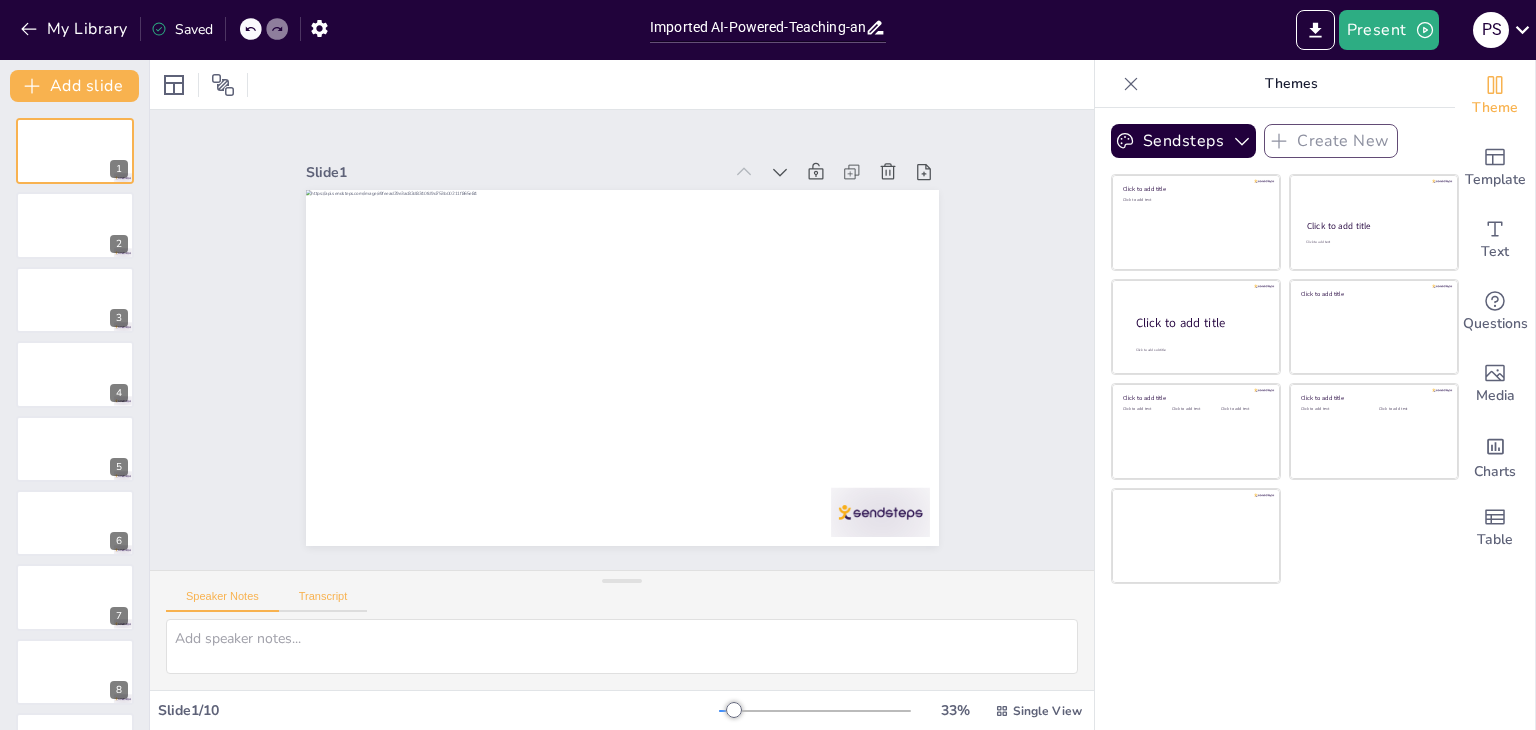 click on "Transcript" at bounding box center (323, 601) 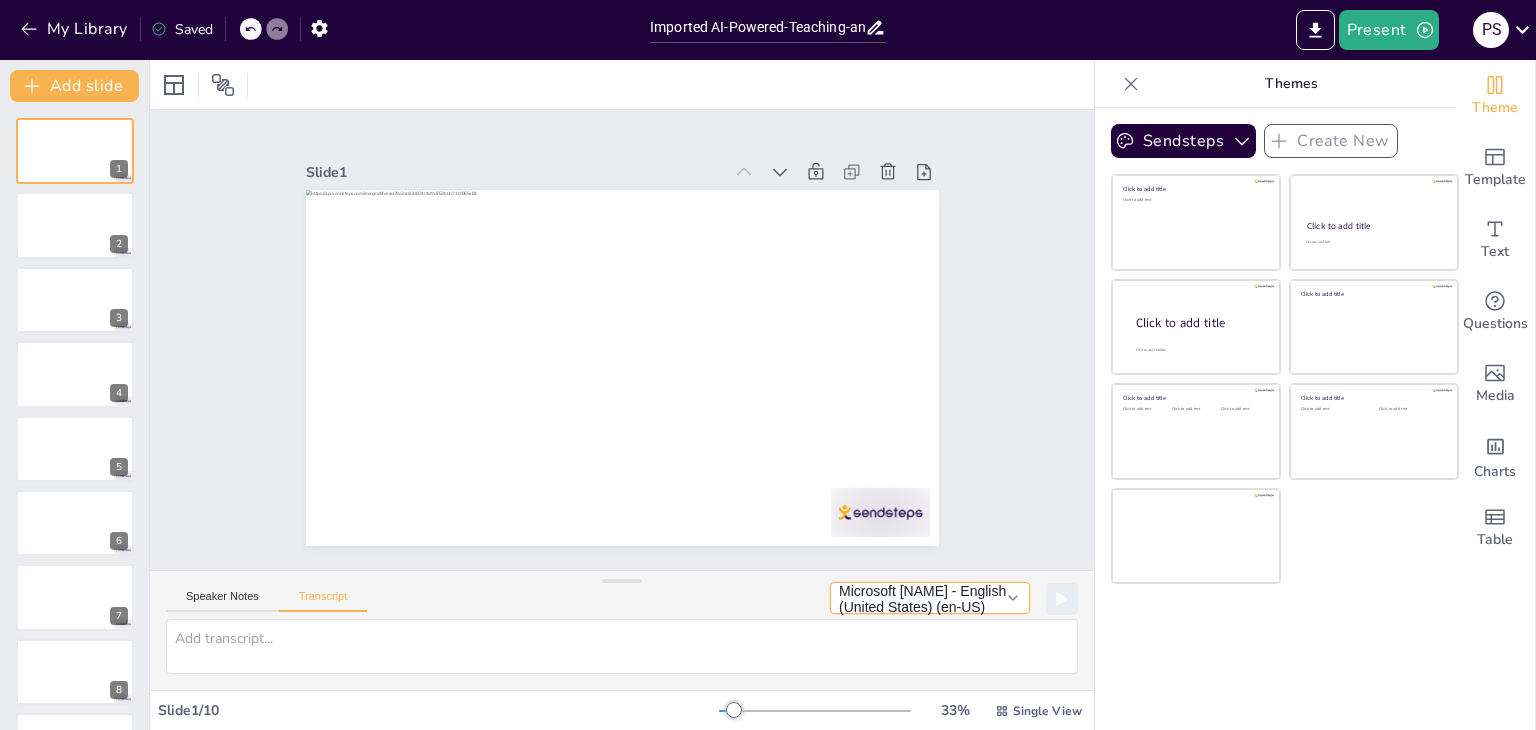 click on "Microsoft [NAME] - English (United States) (en-US)" at bounding box center [930, 598] 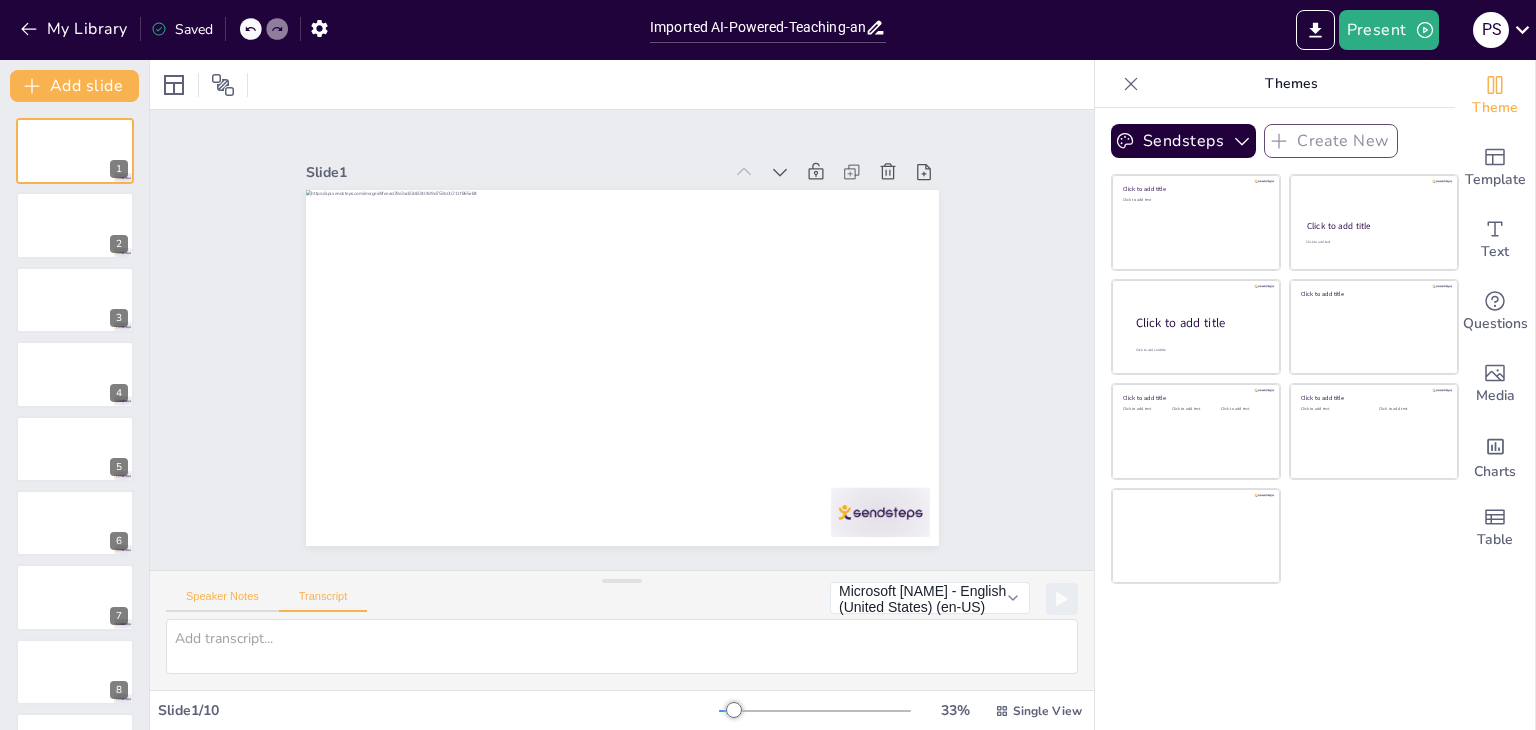 click on "Speaker Notes" at bounding box center [222, 601] 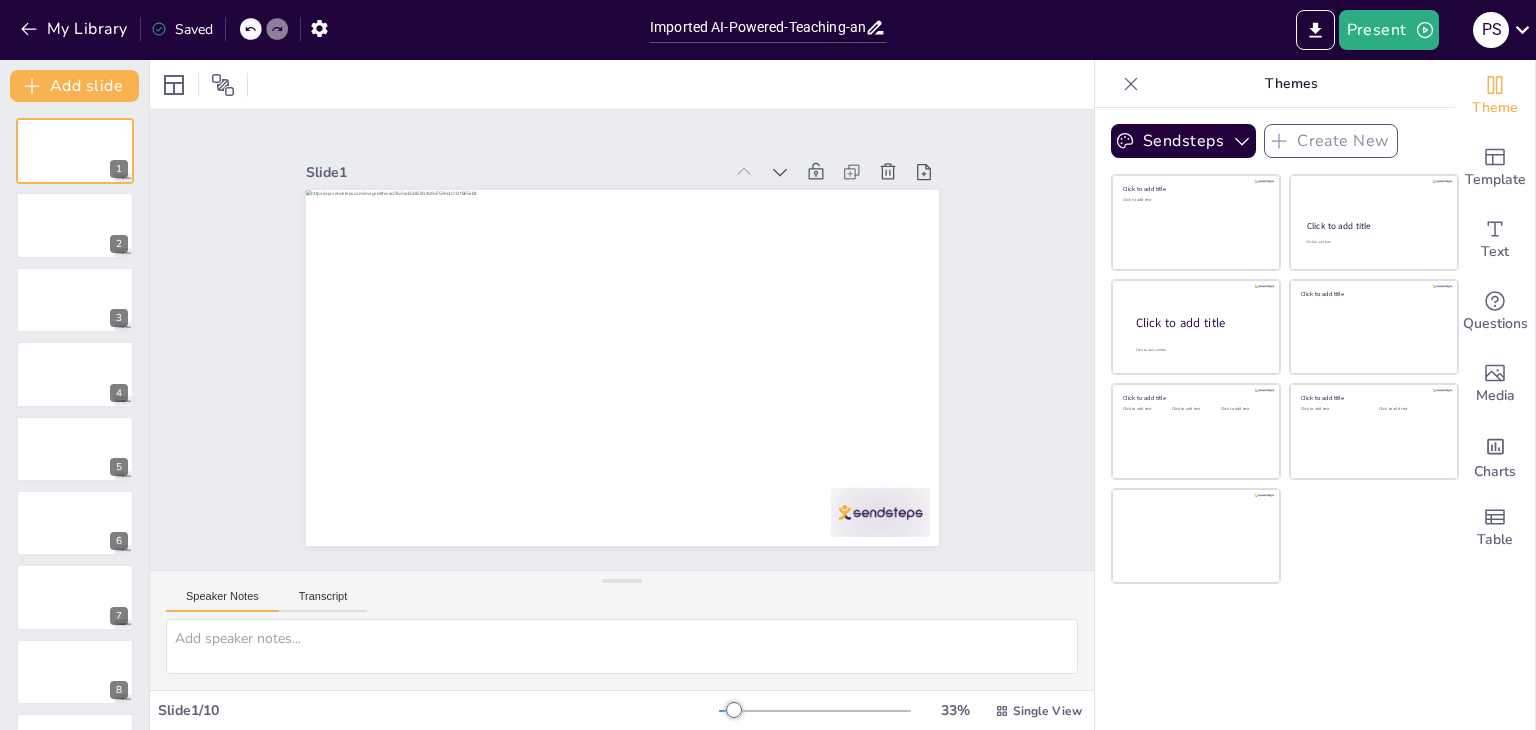 click on "Speaker Notes" at bounding box center (222, 601) 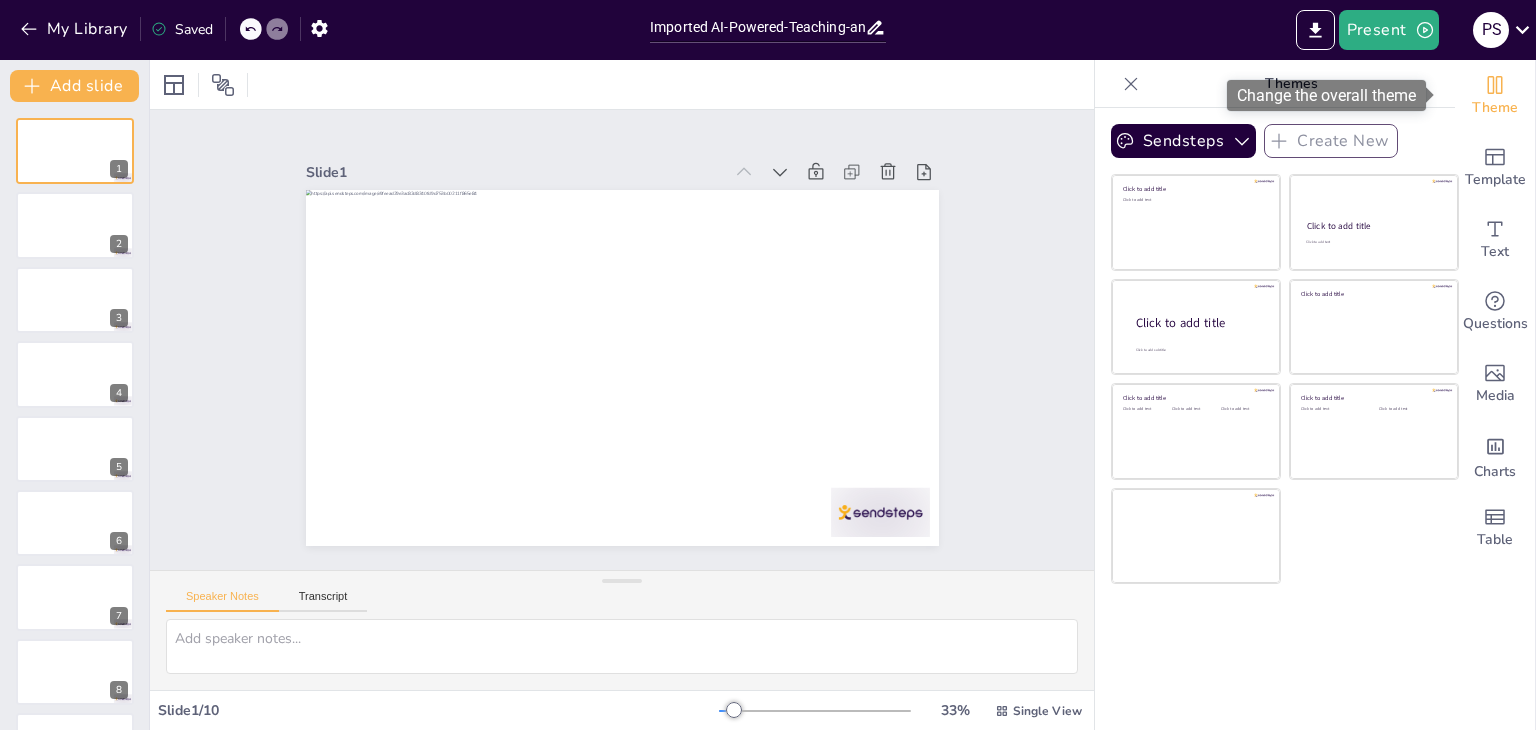 click 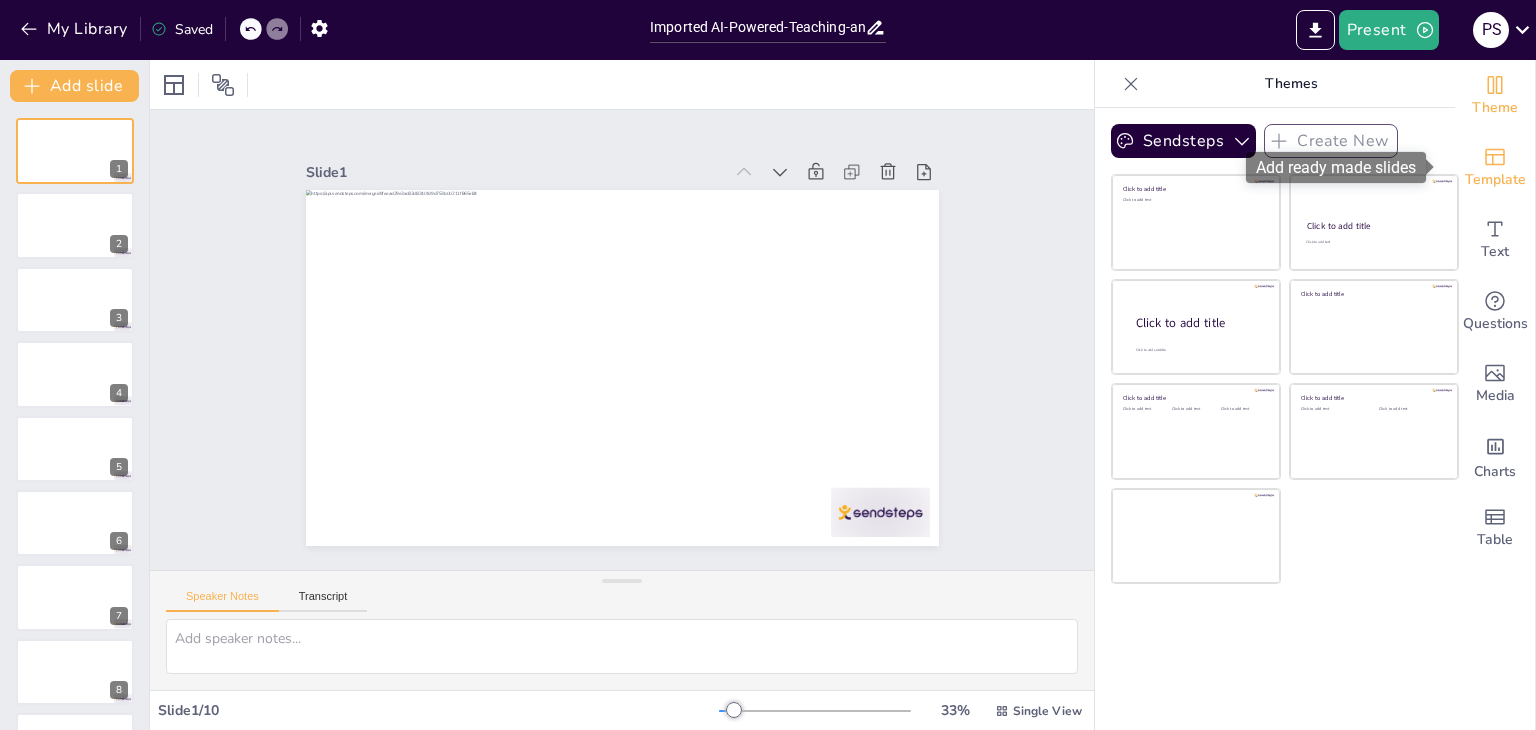 click 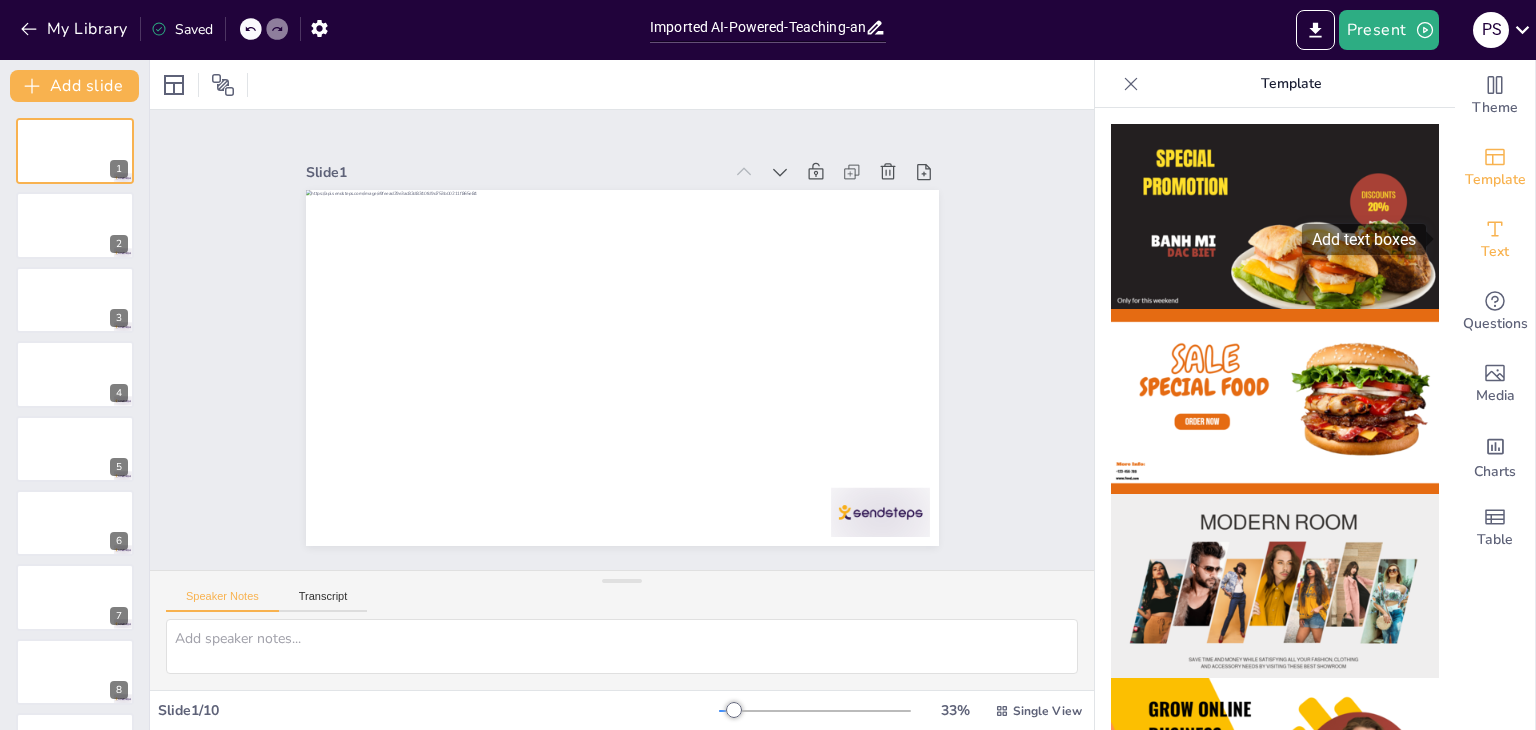 drag, startPoint x: 1440, startPoint y: 201, endPoint x: 1449, endPoint y: 268, distance: 67.601776 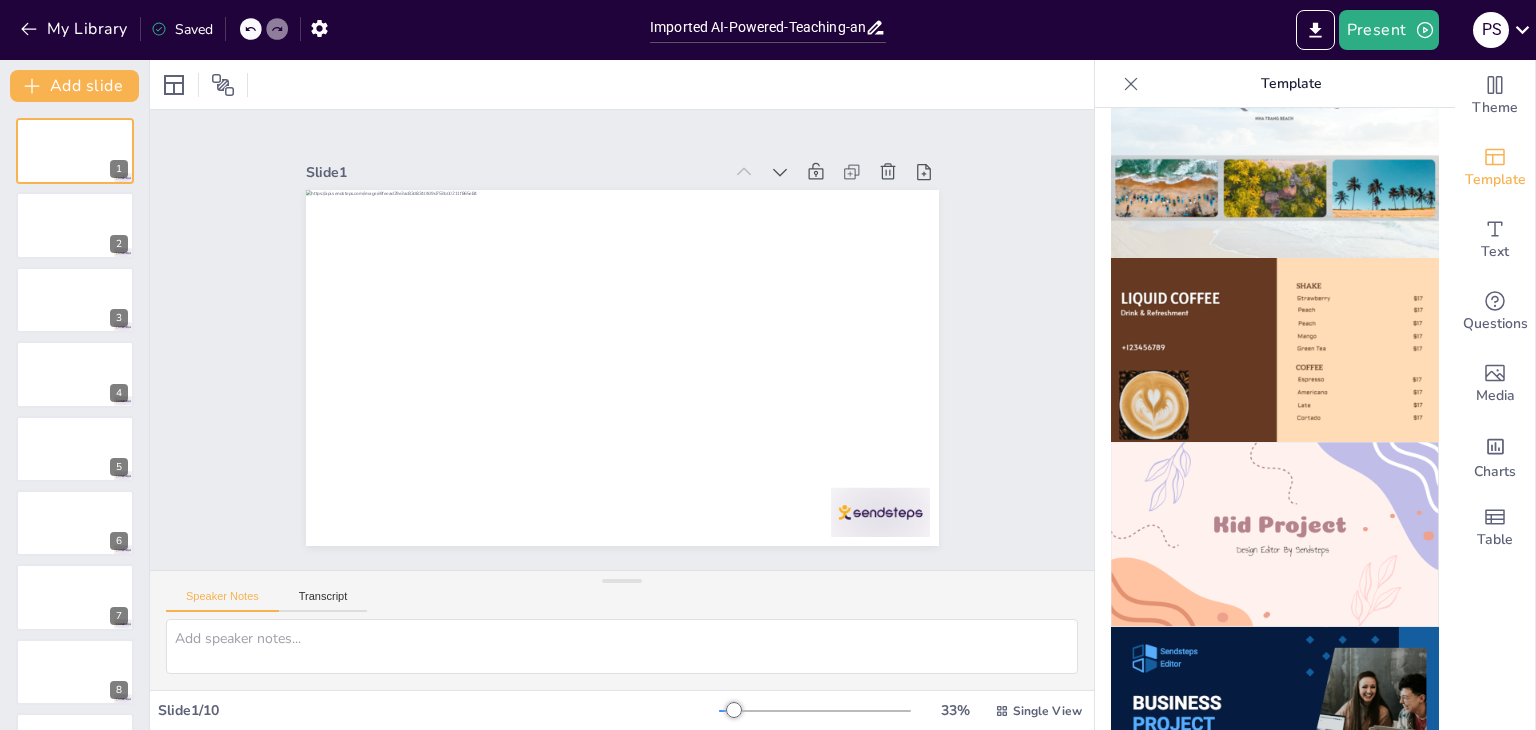 scroll, scrollTop: 1079, scrollLeft: 0, axis: vertical 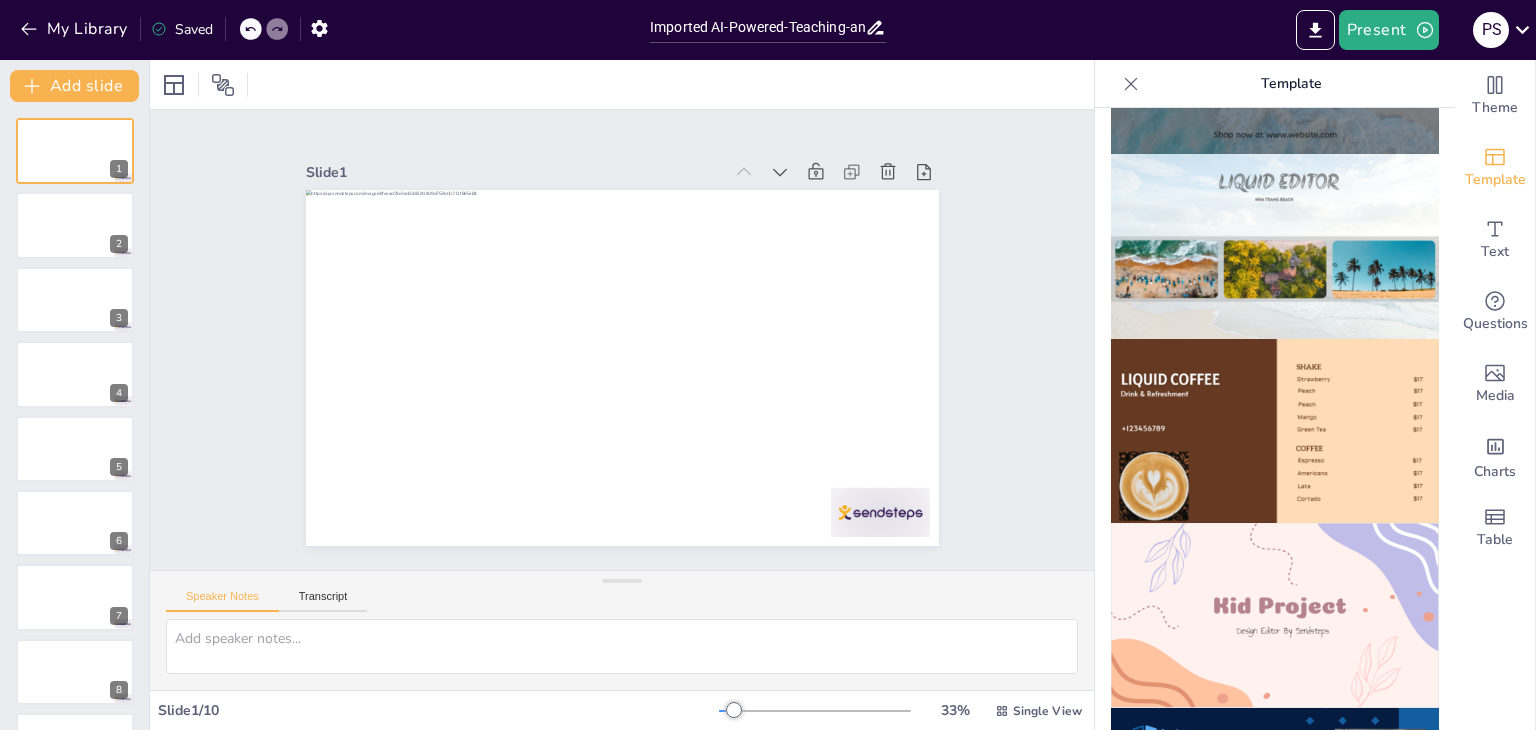 click at bounding box center [1275, 615] 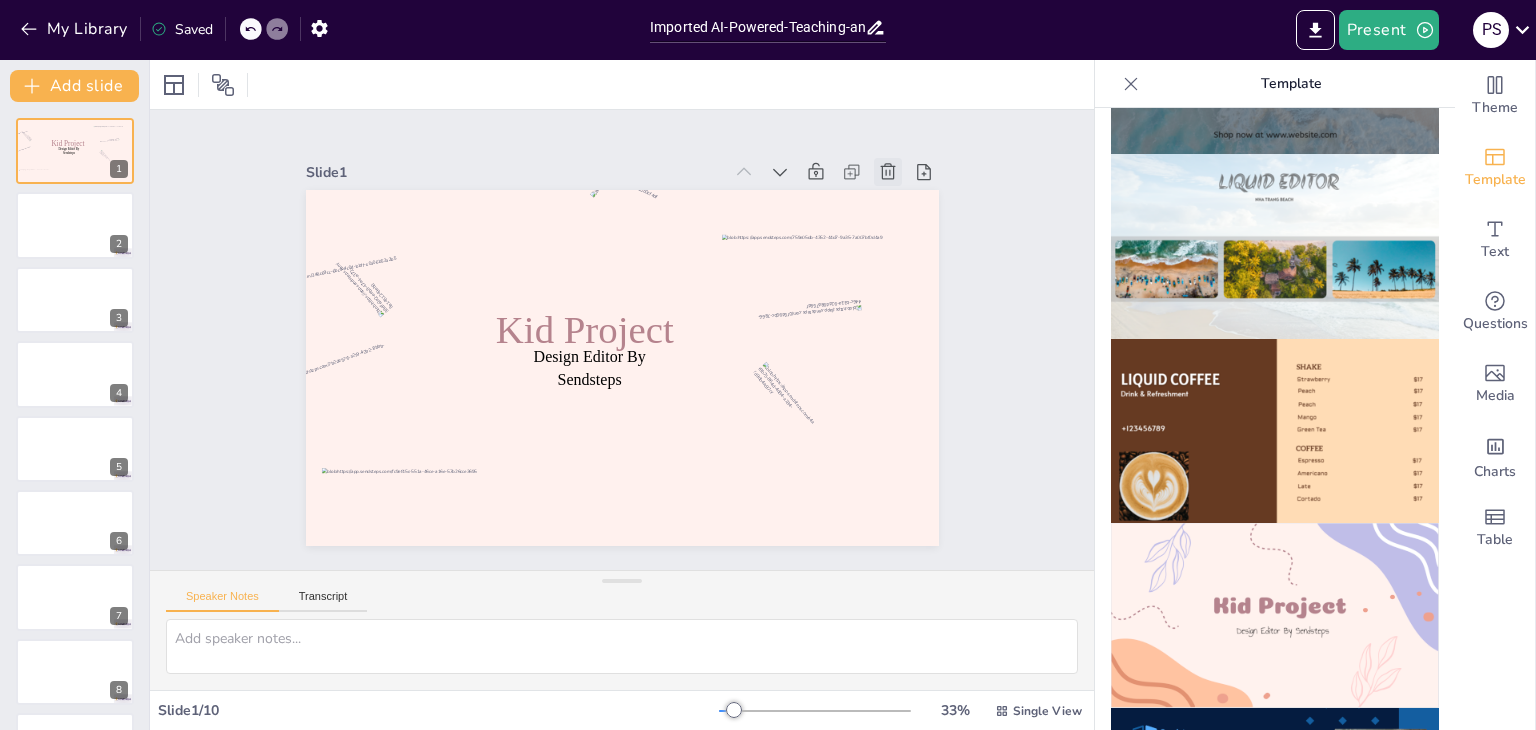 click 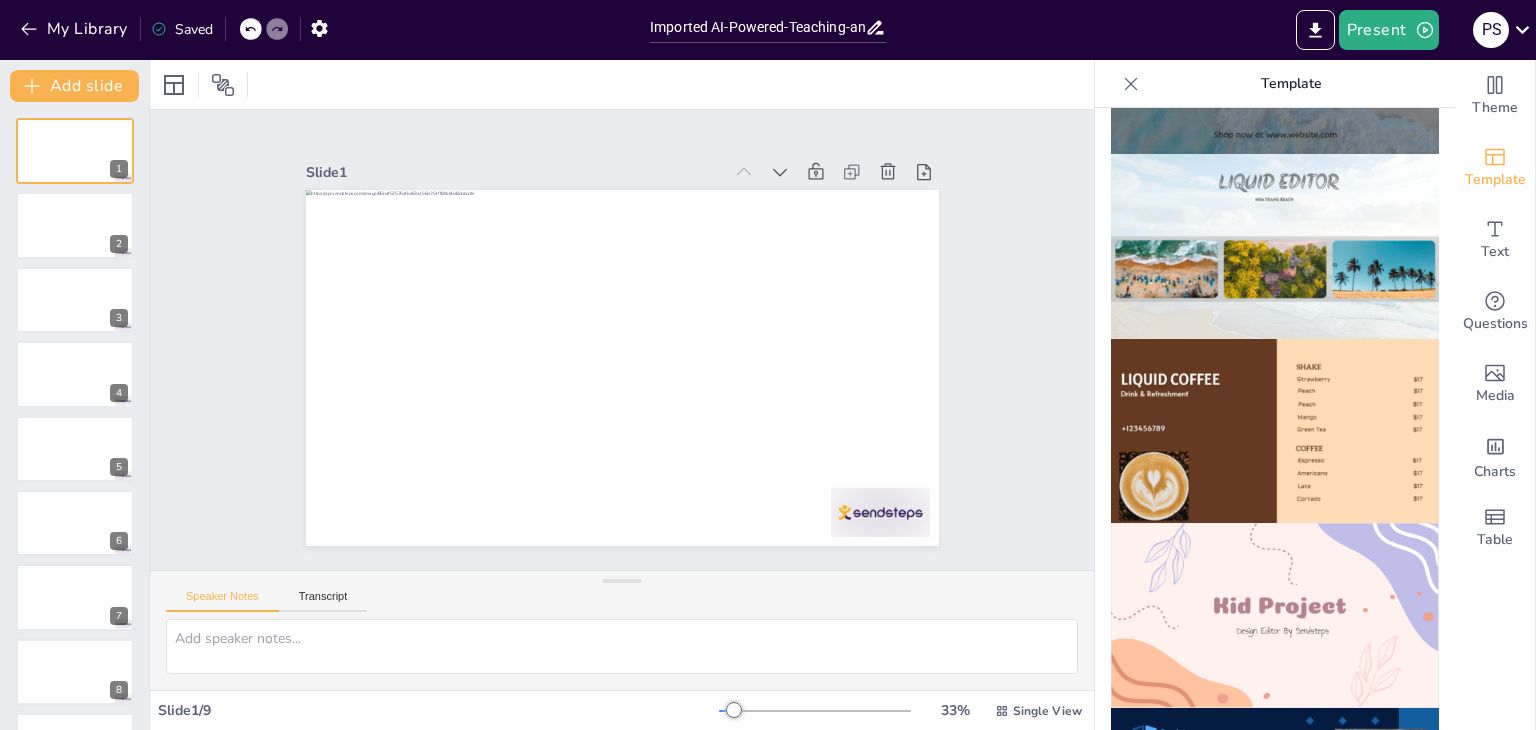 drag, startPoint x: 144, startPoint y: 580, endPoint x: 151, endPoint y: 172, distance: 408.06006 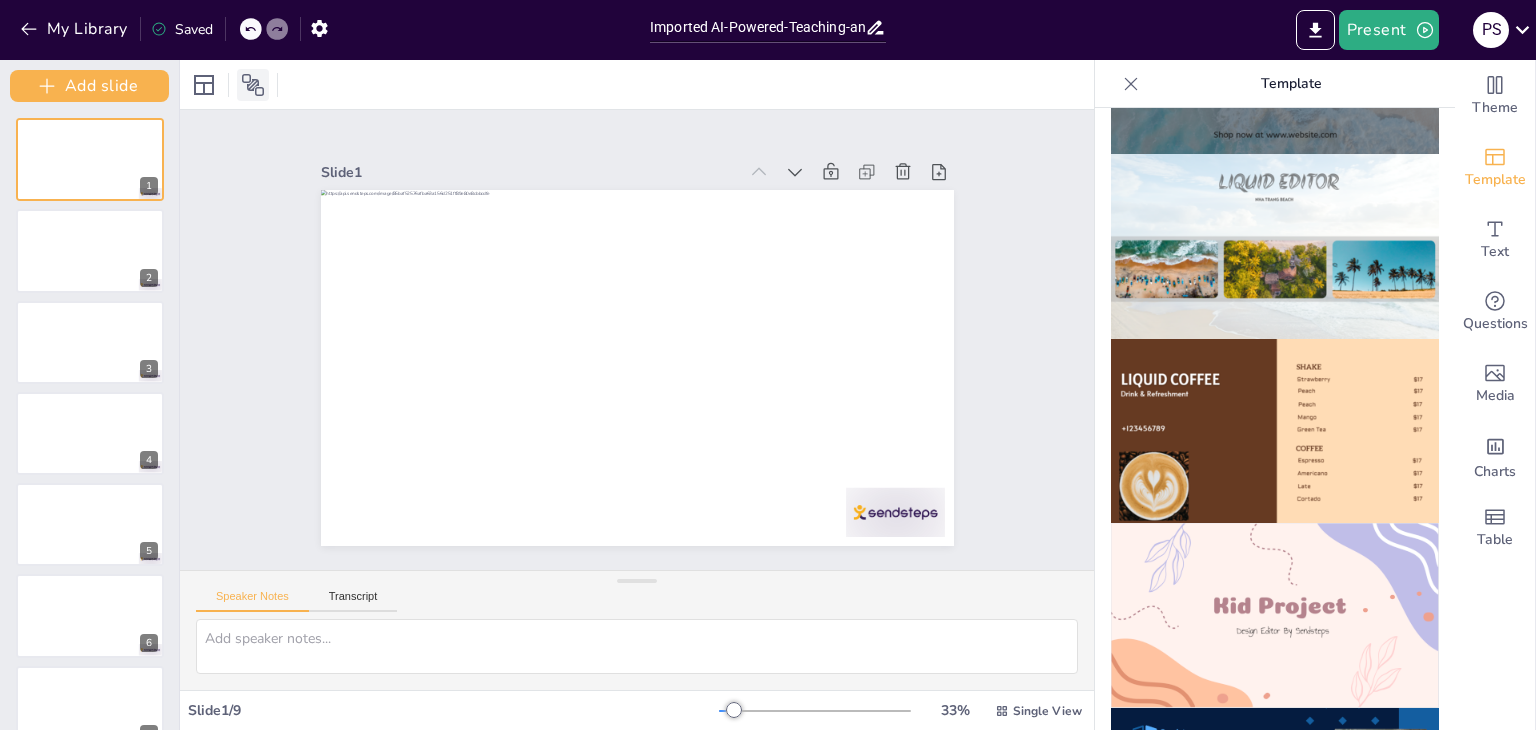 scroll, scrollTop: 65, scrollLeft: 0, axis: vertical 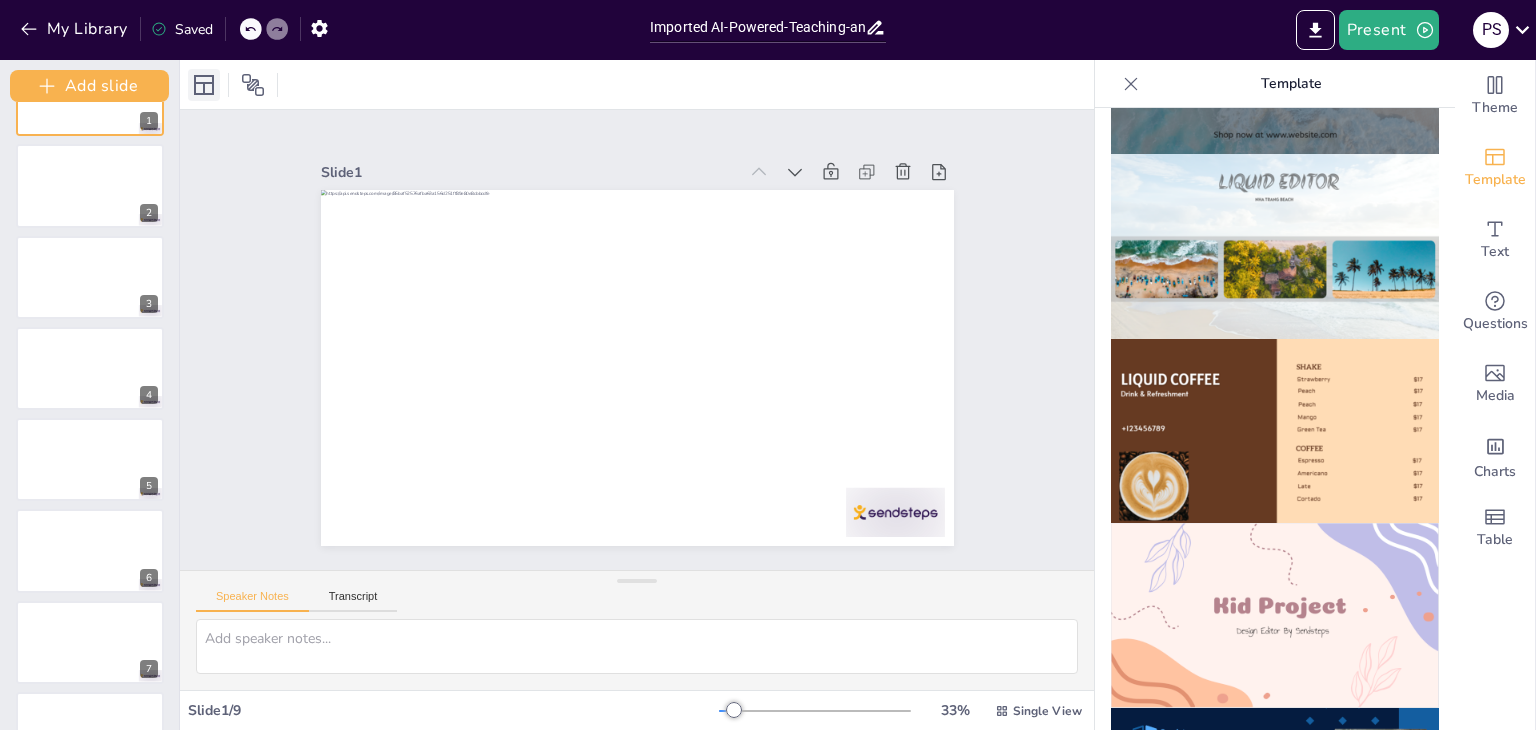 click 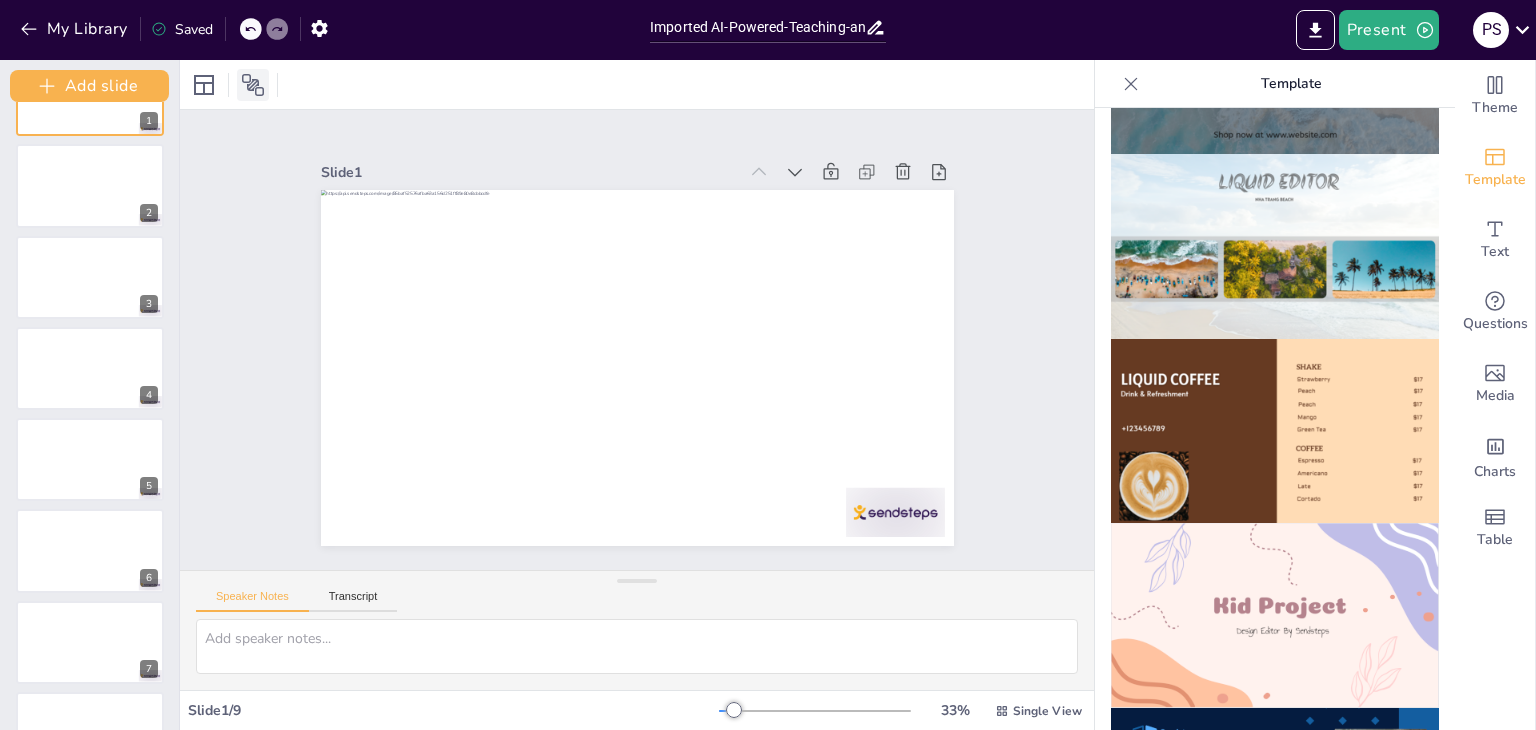 click 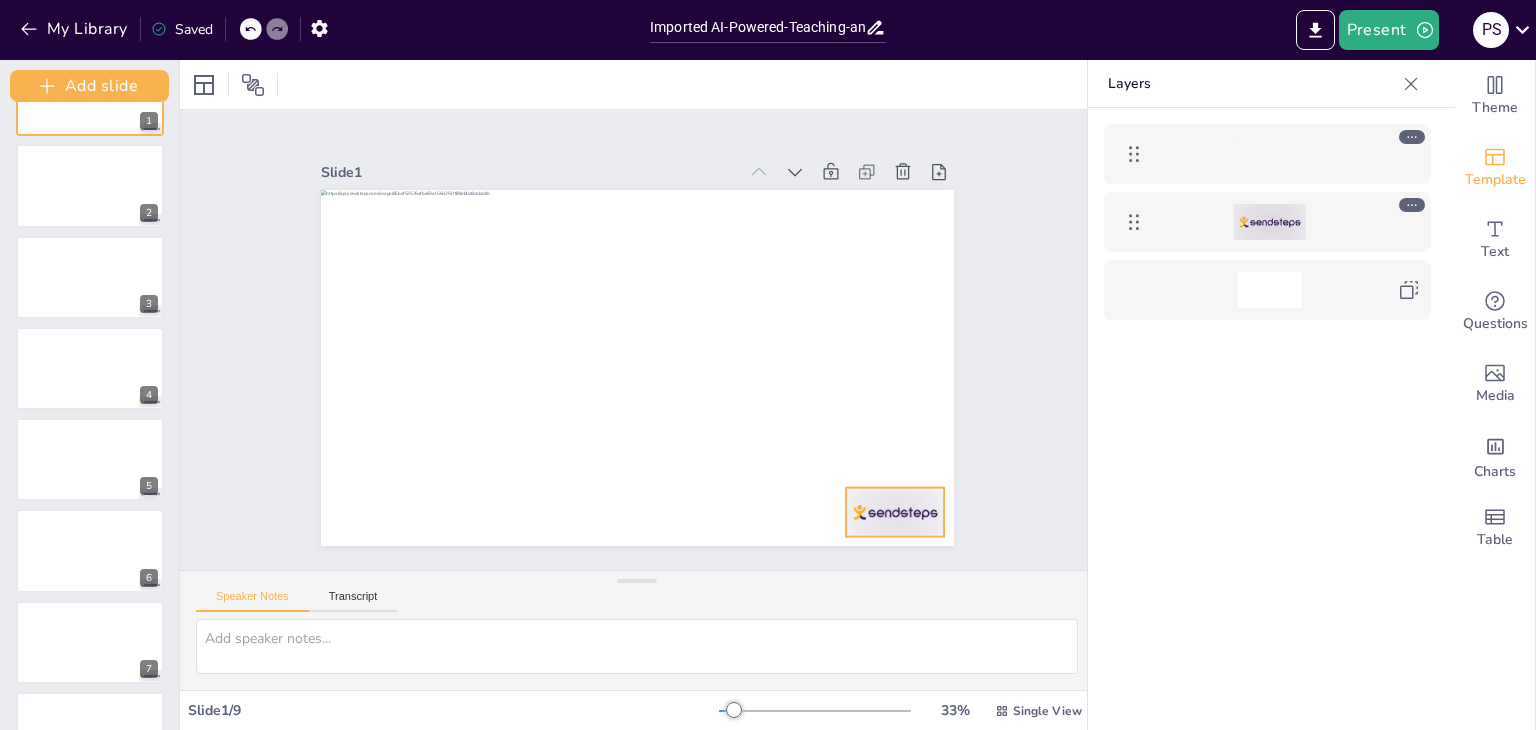 click at bounding box center (1270, 222) 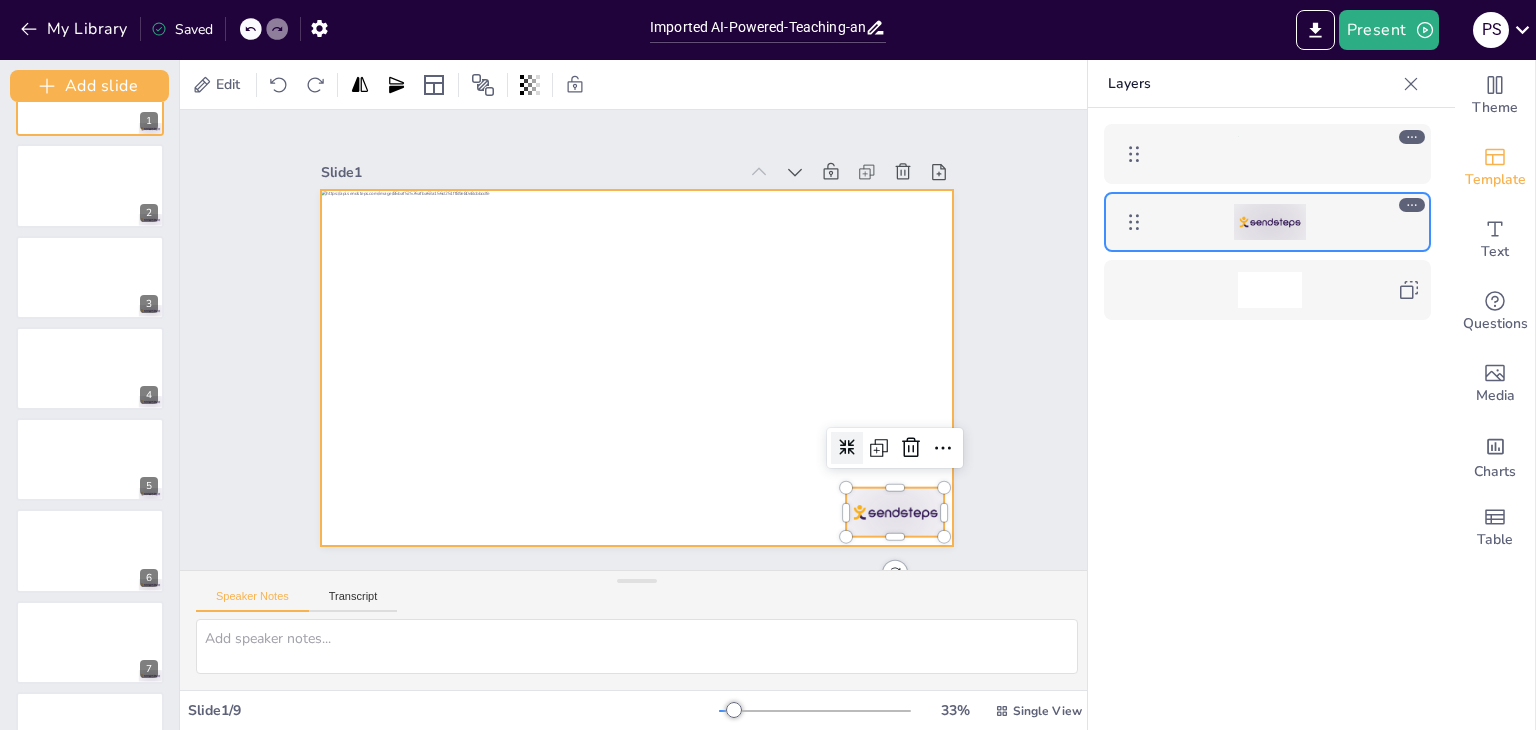 drag, startPoint x: 1296, startPoint y: 238, endPoint x: 1284, endPoint y: 156, distance: 82.8734 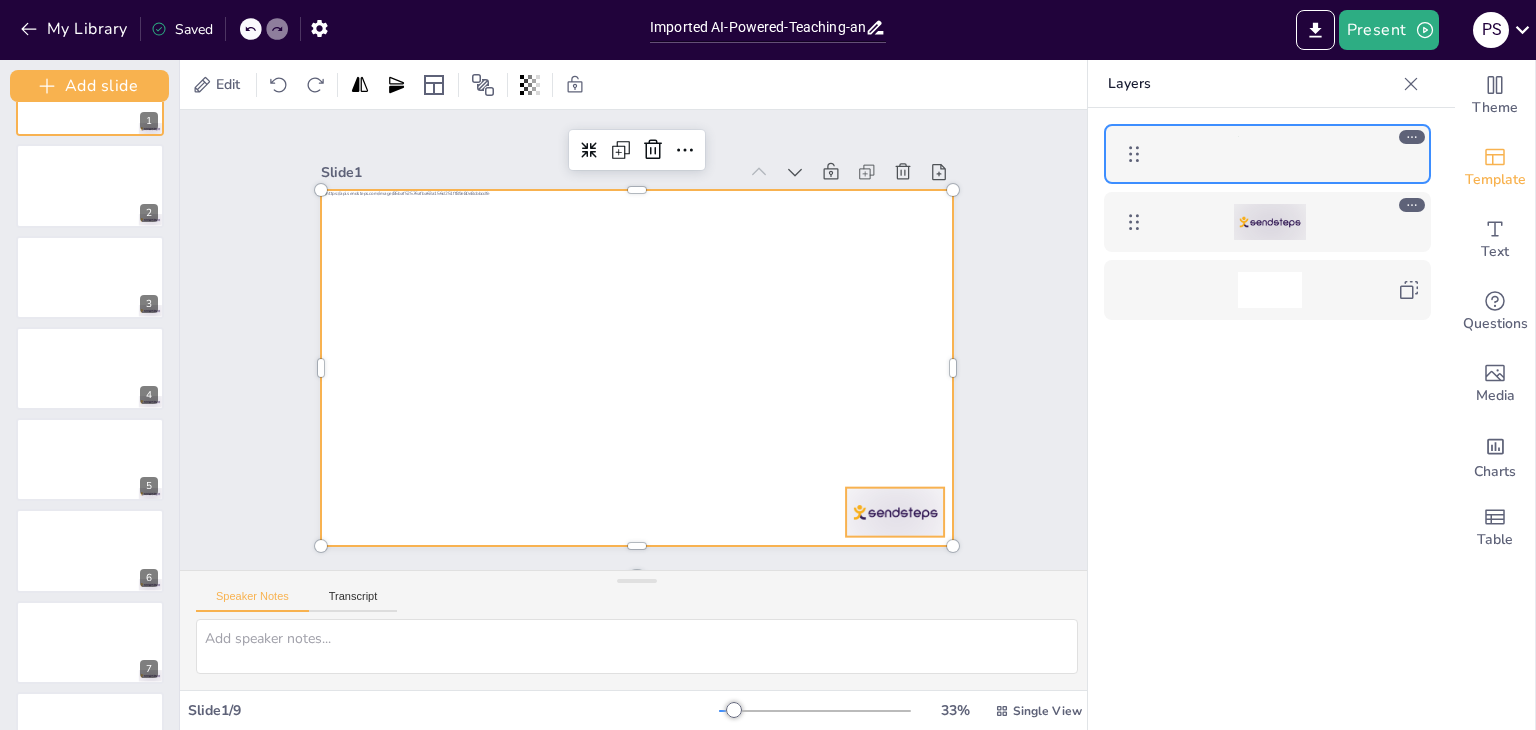 click at bounding box center (1270, 222) 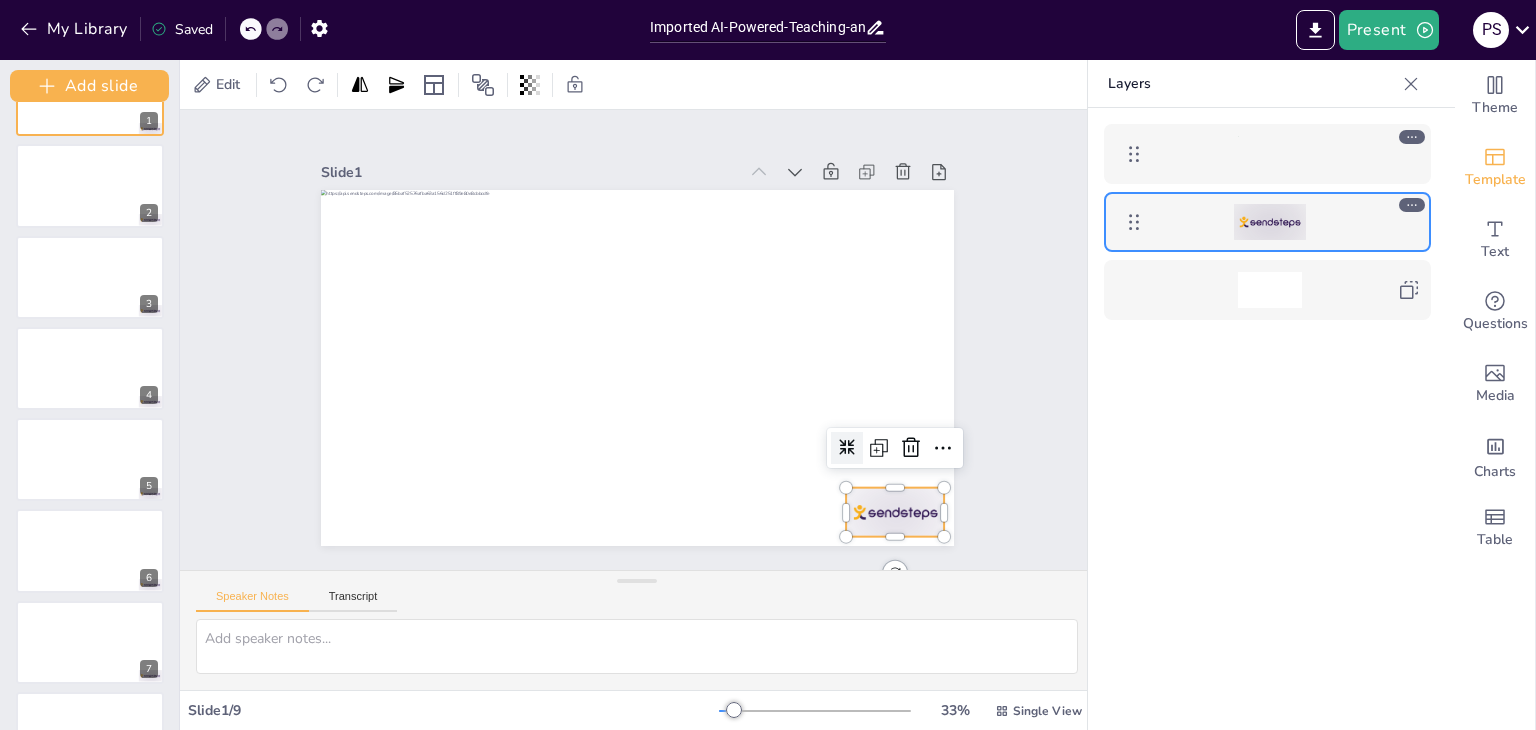 click at bounding box center [1267, 449] 